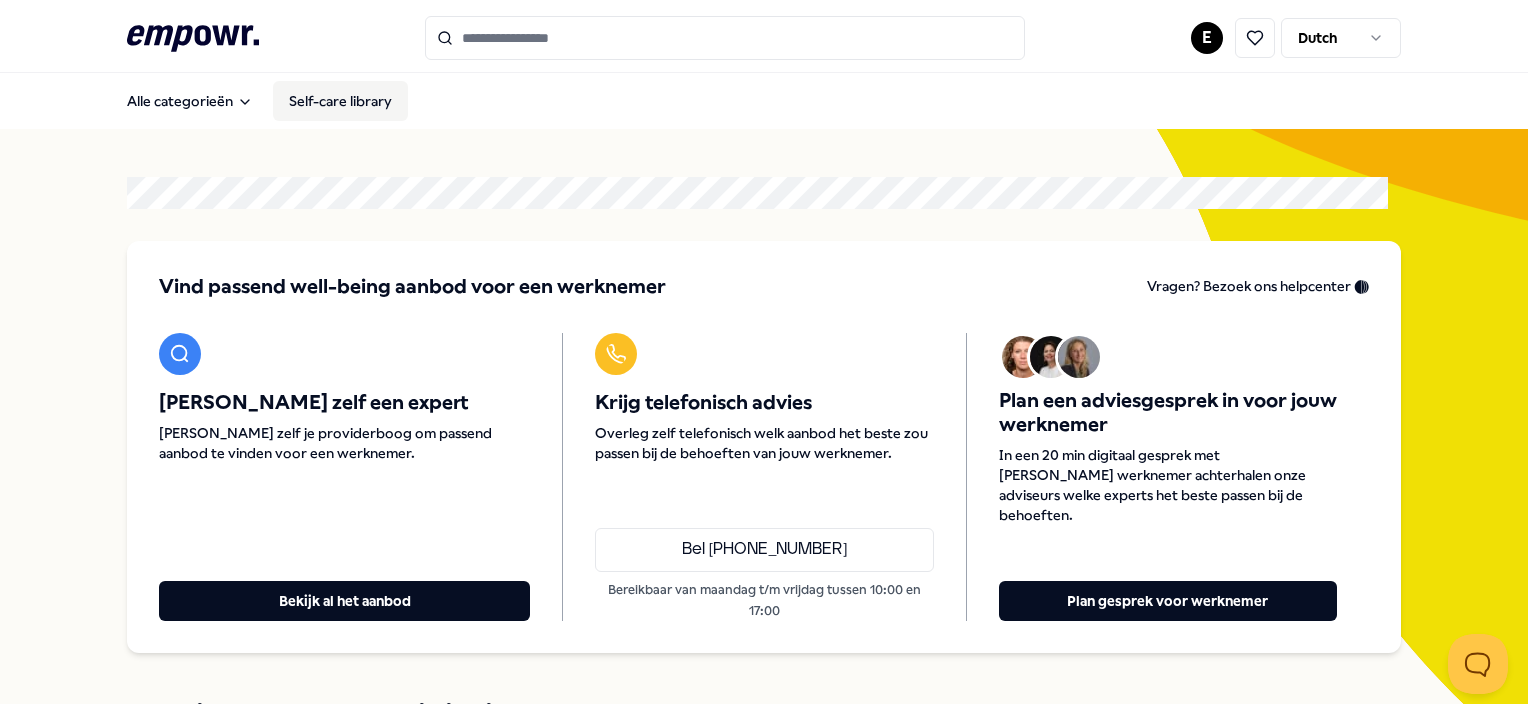 scroll, scrollTop: 0, scrollLeft: 0, axis: both 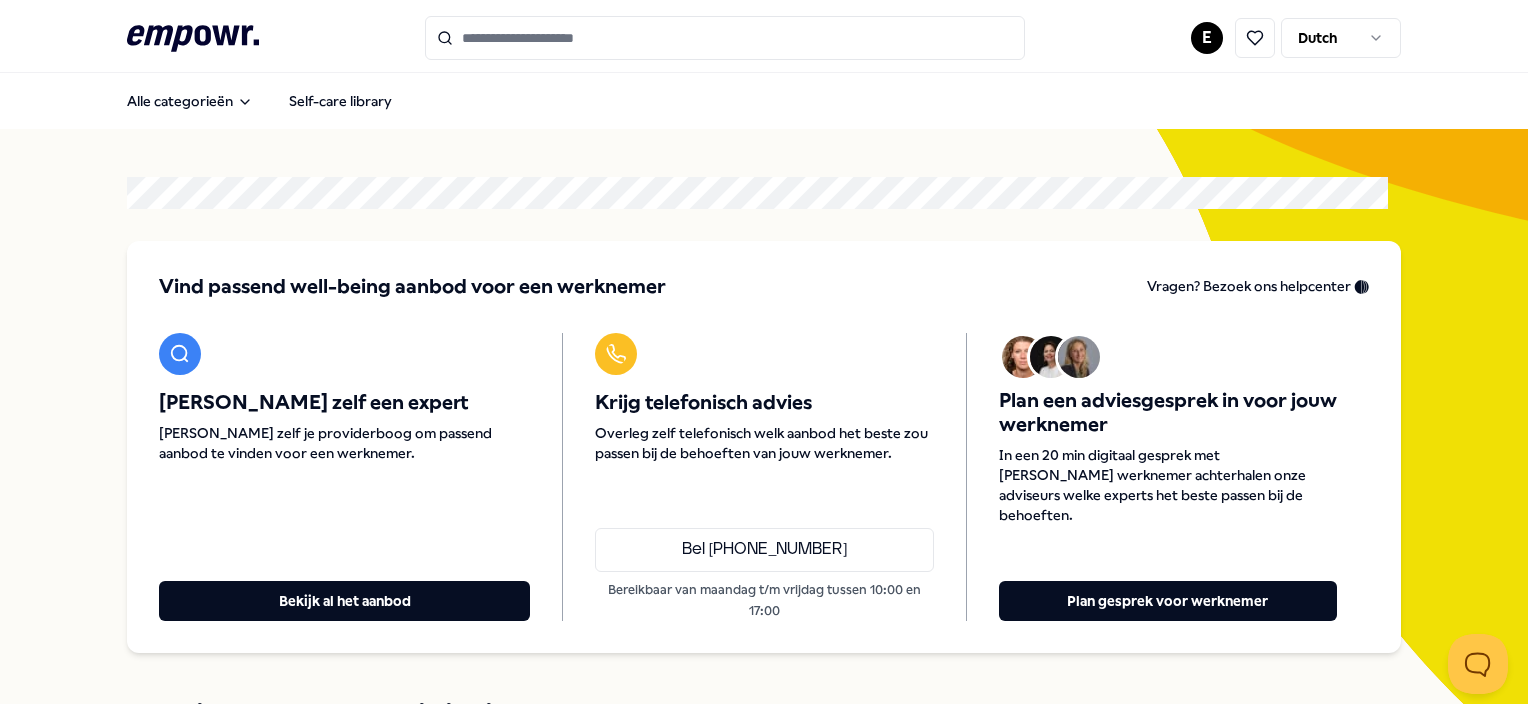 click at bounding box center (725, 38) 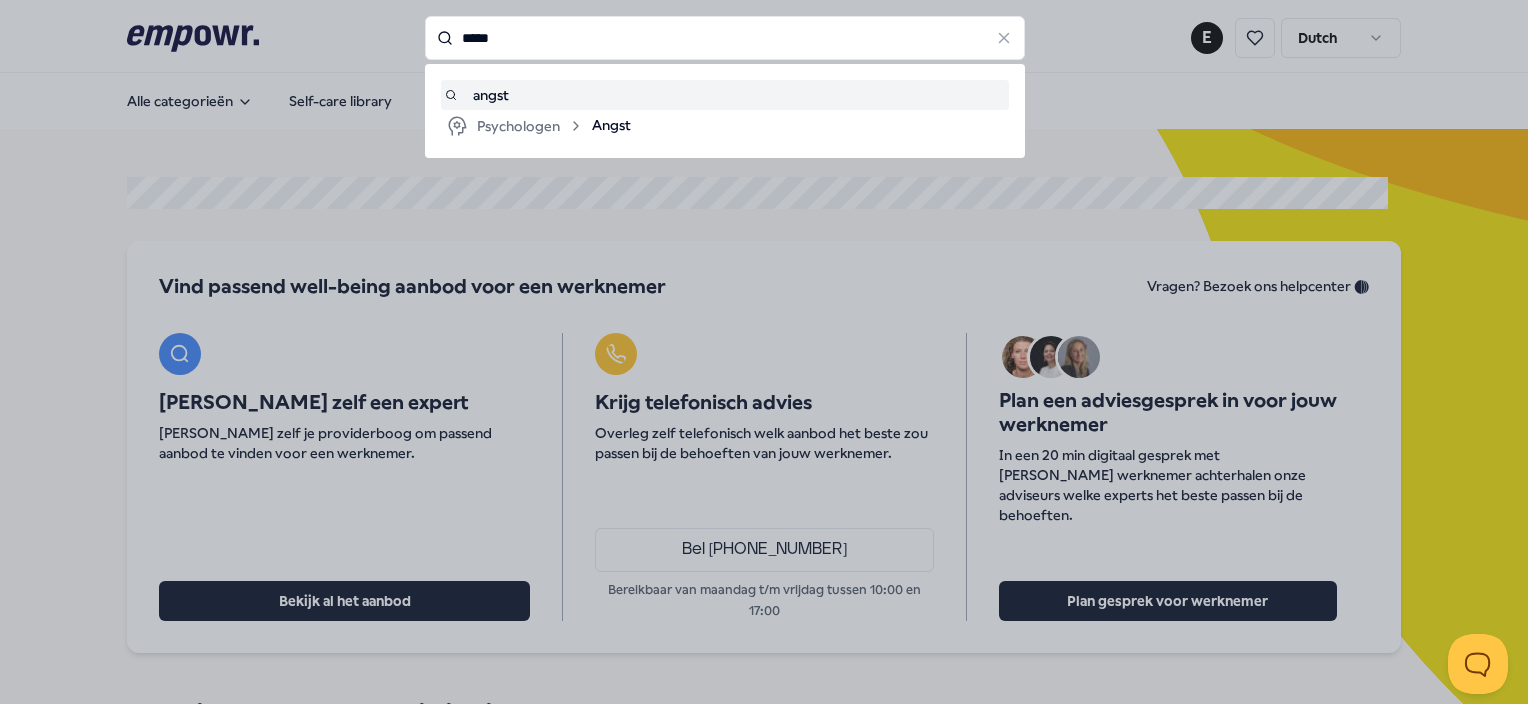 type on "*****" 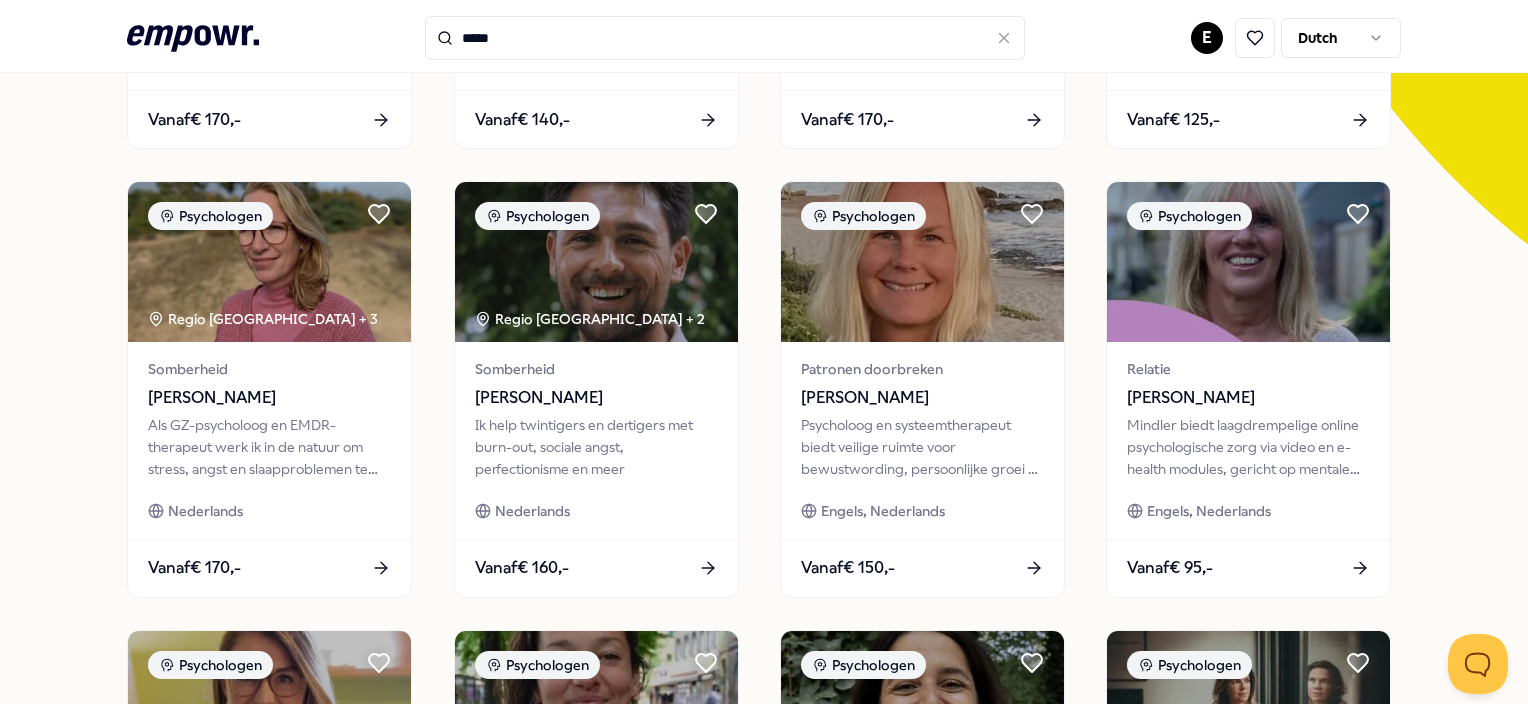 scroll, scrollTop: 0, scrollLeft: 0, axis: both 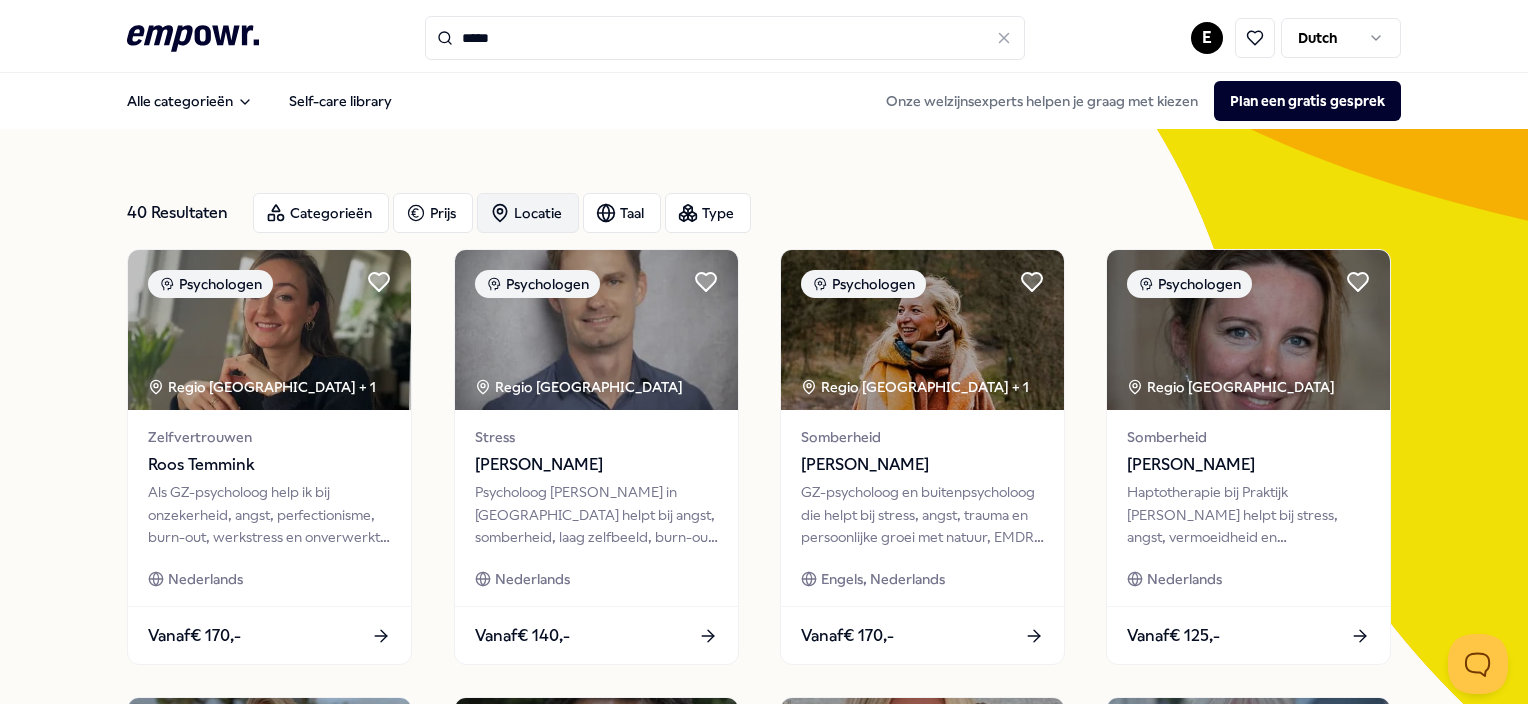 click on "Locatie" at bounding box center [528, 213] 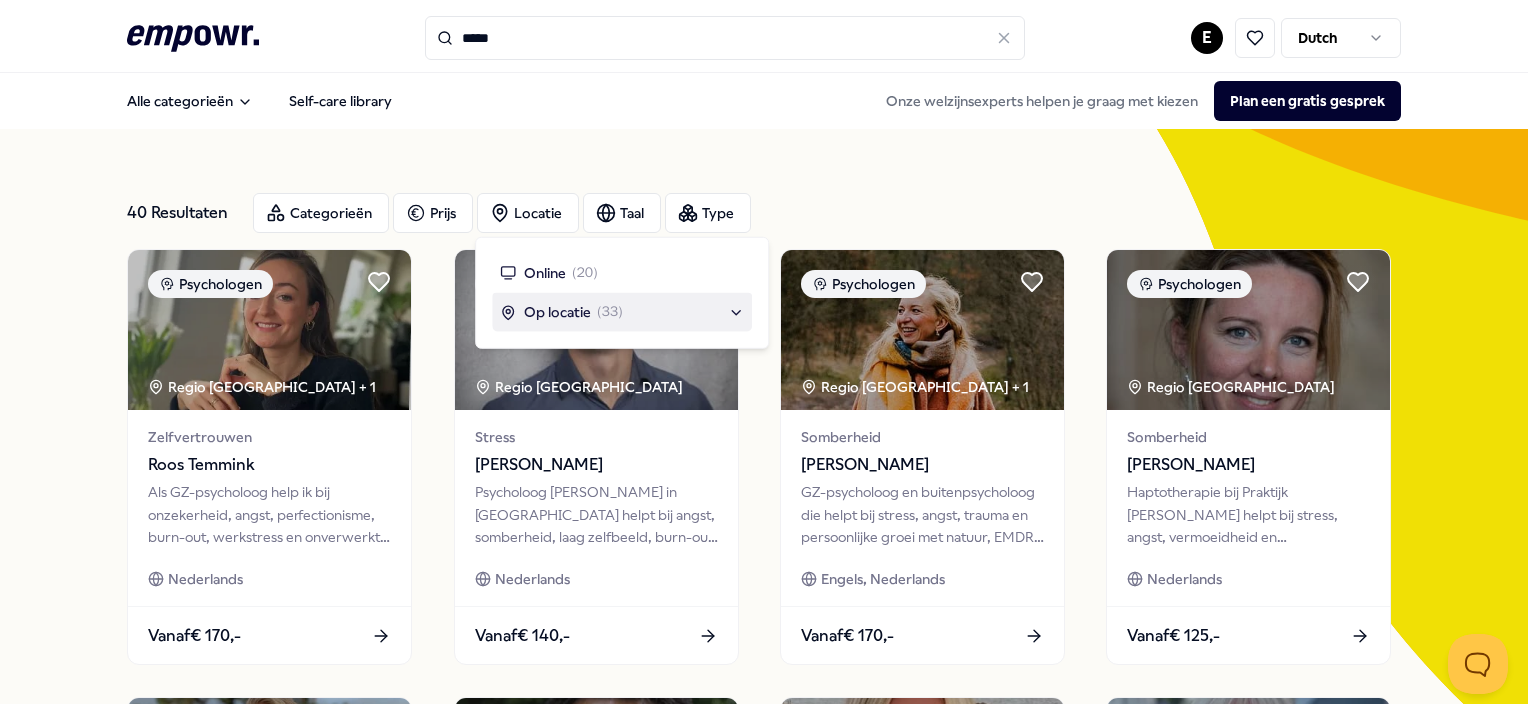 click on "Op locatie" at bounding box center (557, 312) 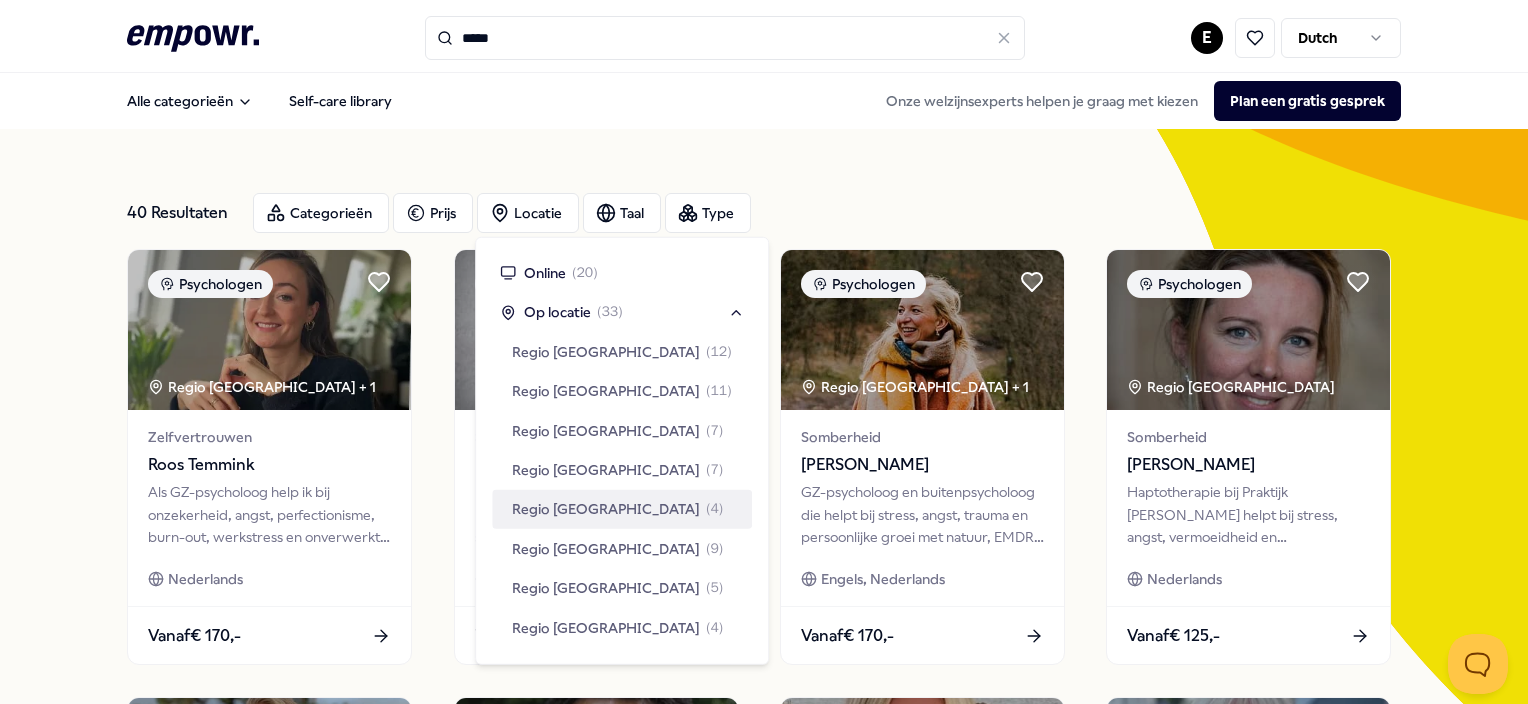 click on "Regio [GEOGRAPHIC_DATA]" at bounding box center [606, 509] 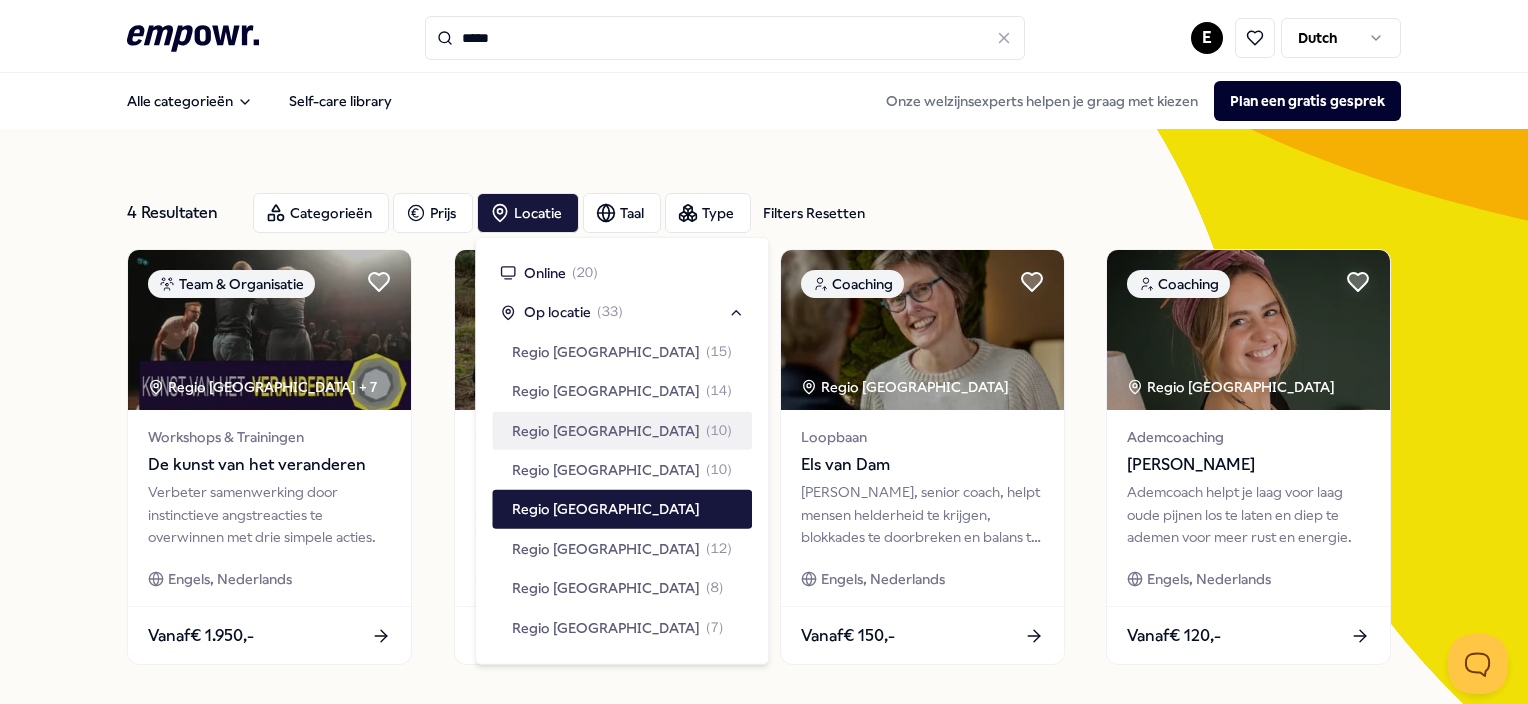 click on "4 Resultaten Filters Resetten Categorieën Prijs Locatie Taal Type Filters Resetten Team & Organisatie Regio Oost NL    + 7 Workshops & Trainingen De kunst van het veranderen Verbeter samenwerking door instinctieve angstreacties te overwinnen met drie
simpele acties. Engels, Nederlands Vanaf  € 1.950,- Team & Organisatie Regio Oost NL    Ontspanning Forest bathing teams Forest bathing vermindert stress, verbetert probleemoplossend vermogen en
creativiteit, en bevordert verbondenheid met de natuur. Nederlands Prijs aanvragen Coaching Regio Oost NL    Loopbaan  Els van Dam Els van Dam, senior coach, helpt mensen helderheid te krijgen, blokkades te
doorbreken en balans te vinden. Engels, Nederlands Vanaf  € 150,- Coaching Regio Oost NL    Ademcoaching [PERSON_NAME] Ademcoach helpt je laag voor laag oude pijnen los te laten en diep te ademen
voor meer rust en energie. Engels, Nederlands Vanaf  € 120,- Previous 1 Next" at bounding box center [763, 461] 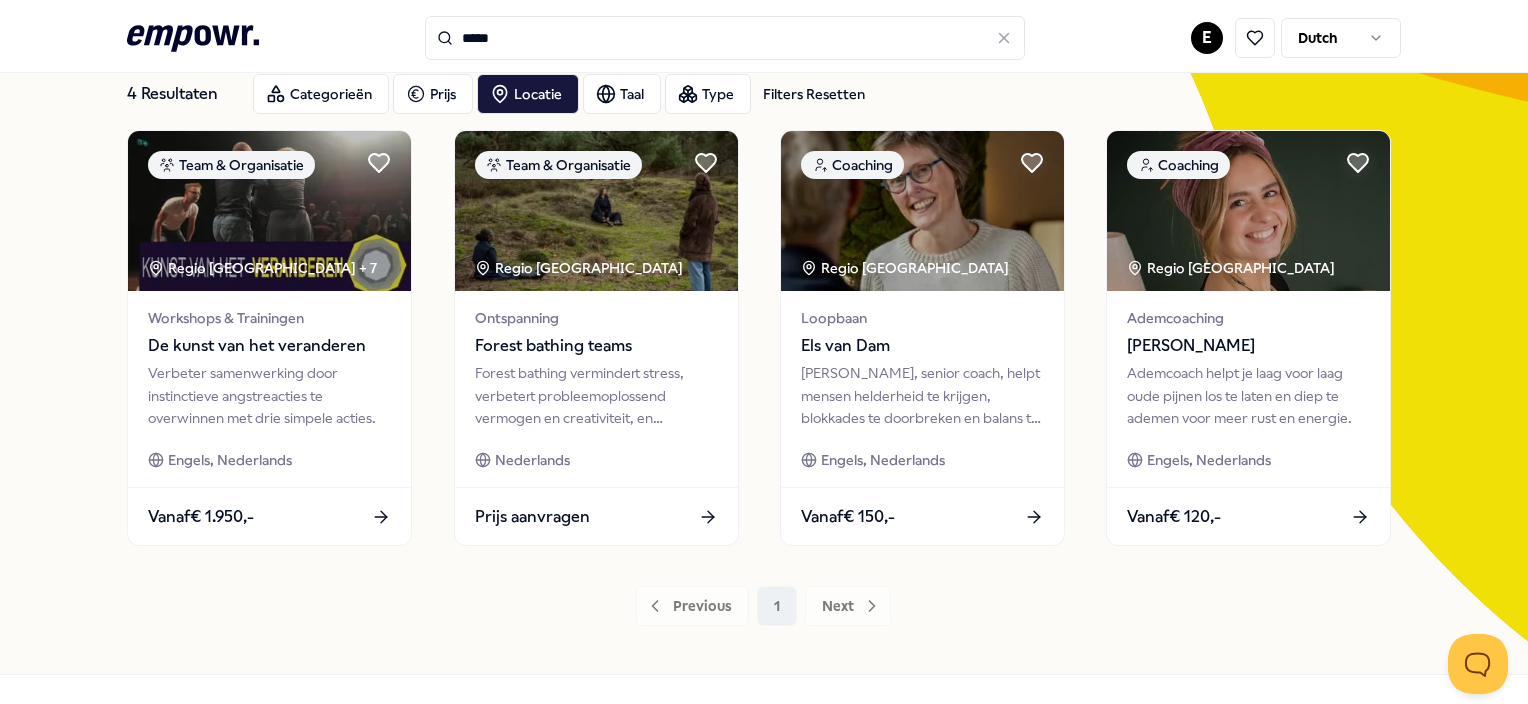 scroll, scrollTop: 188, scrollLeft: 0, axis: vertical 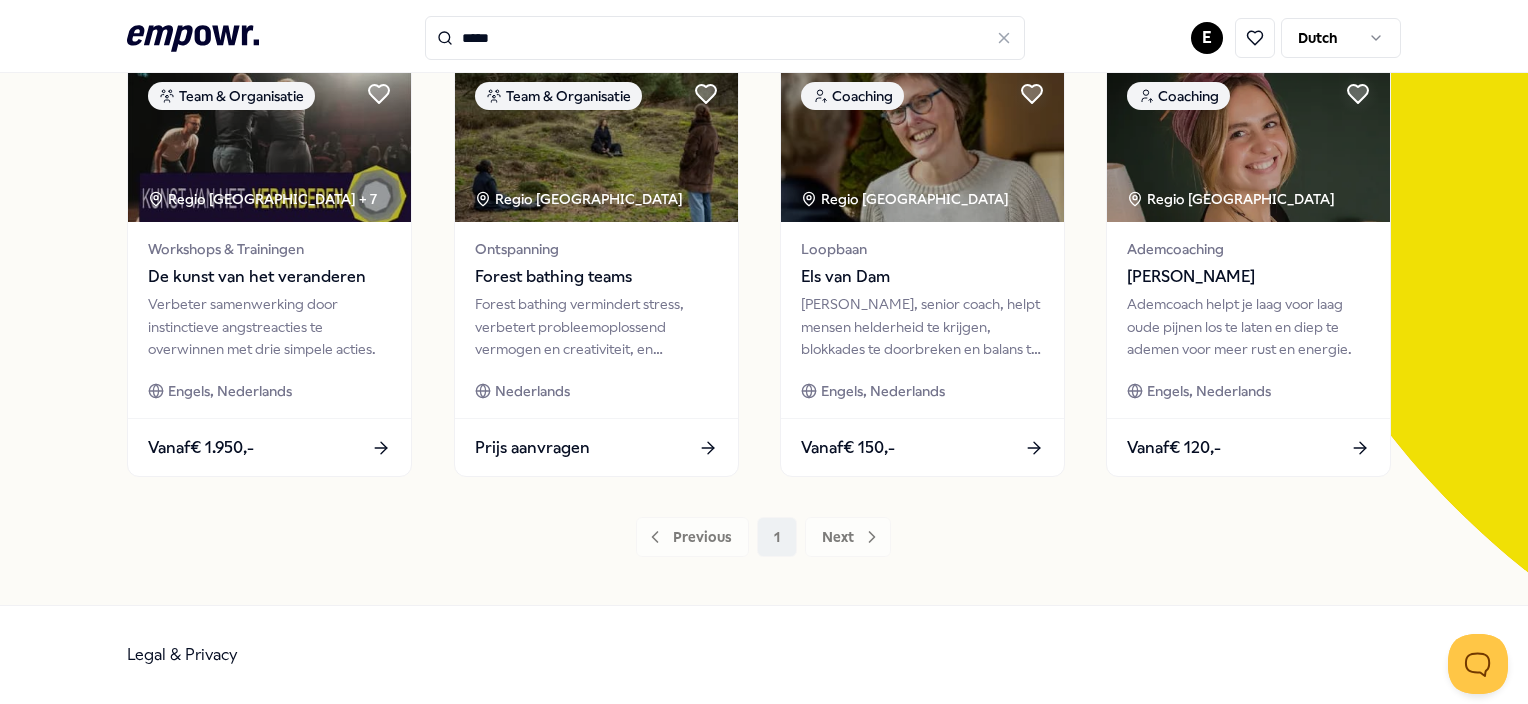 click on "Previous 1 Next" at bounding box center [763, 537] 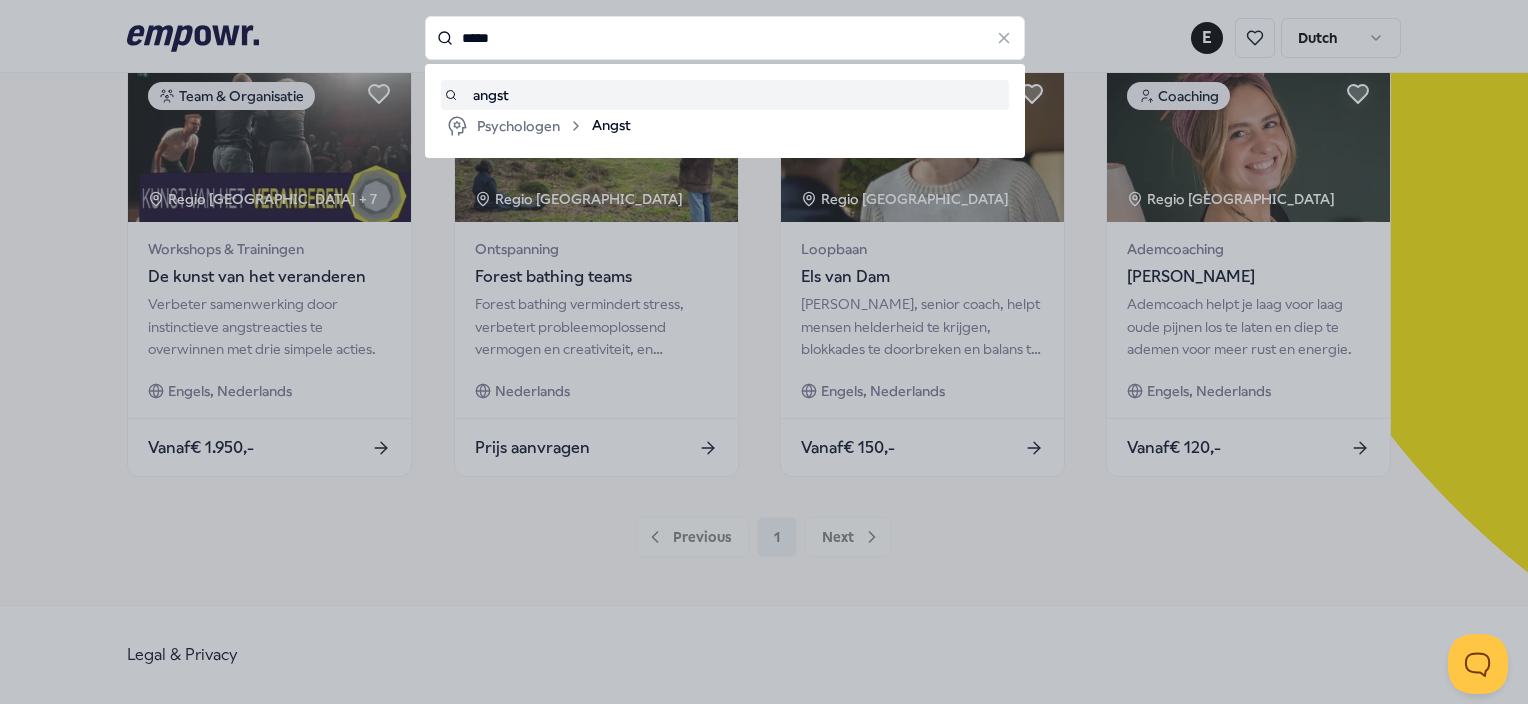 drag, startPoint x: 494, startPoint y: 46, endPoint x: 432, endPoint y: 43, distance: 62.072536 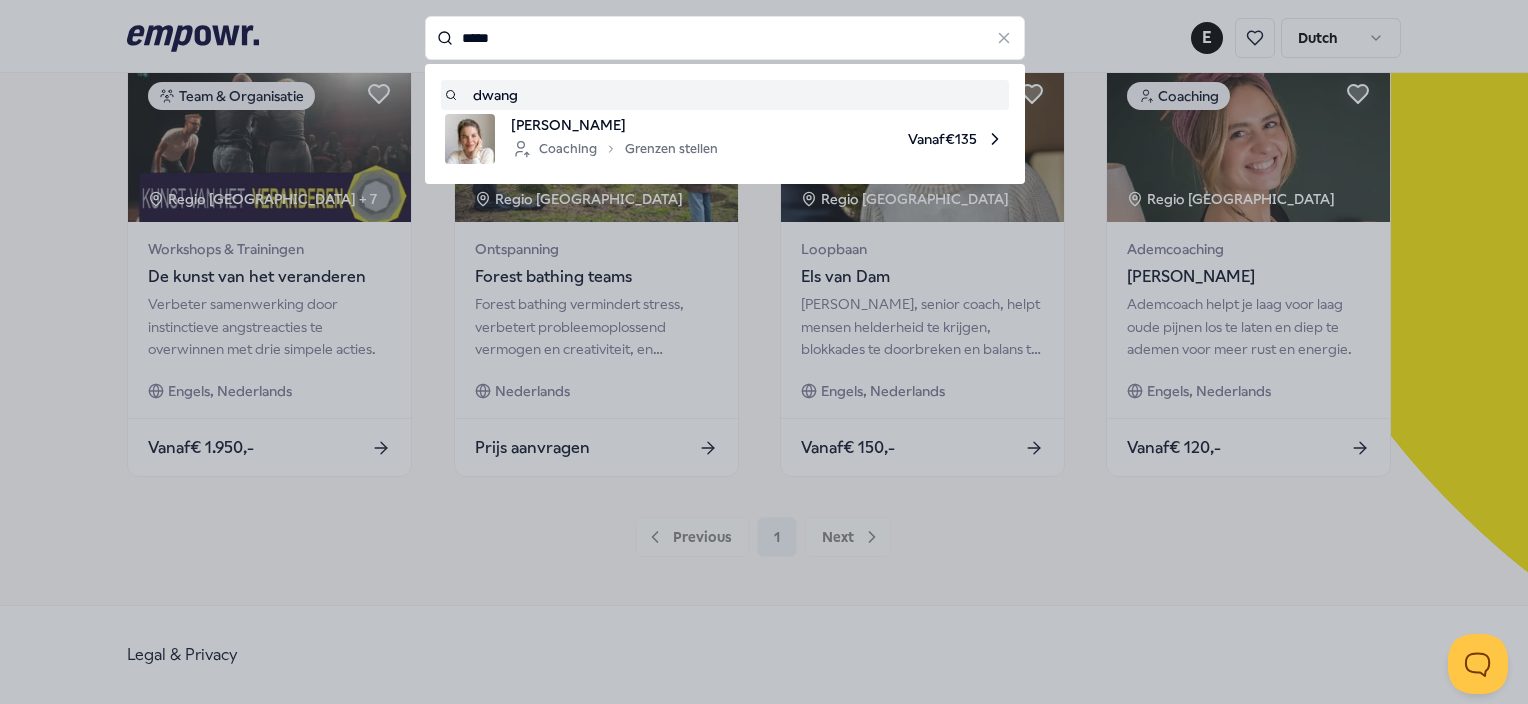 type on "*****" 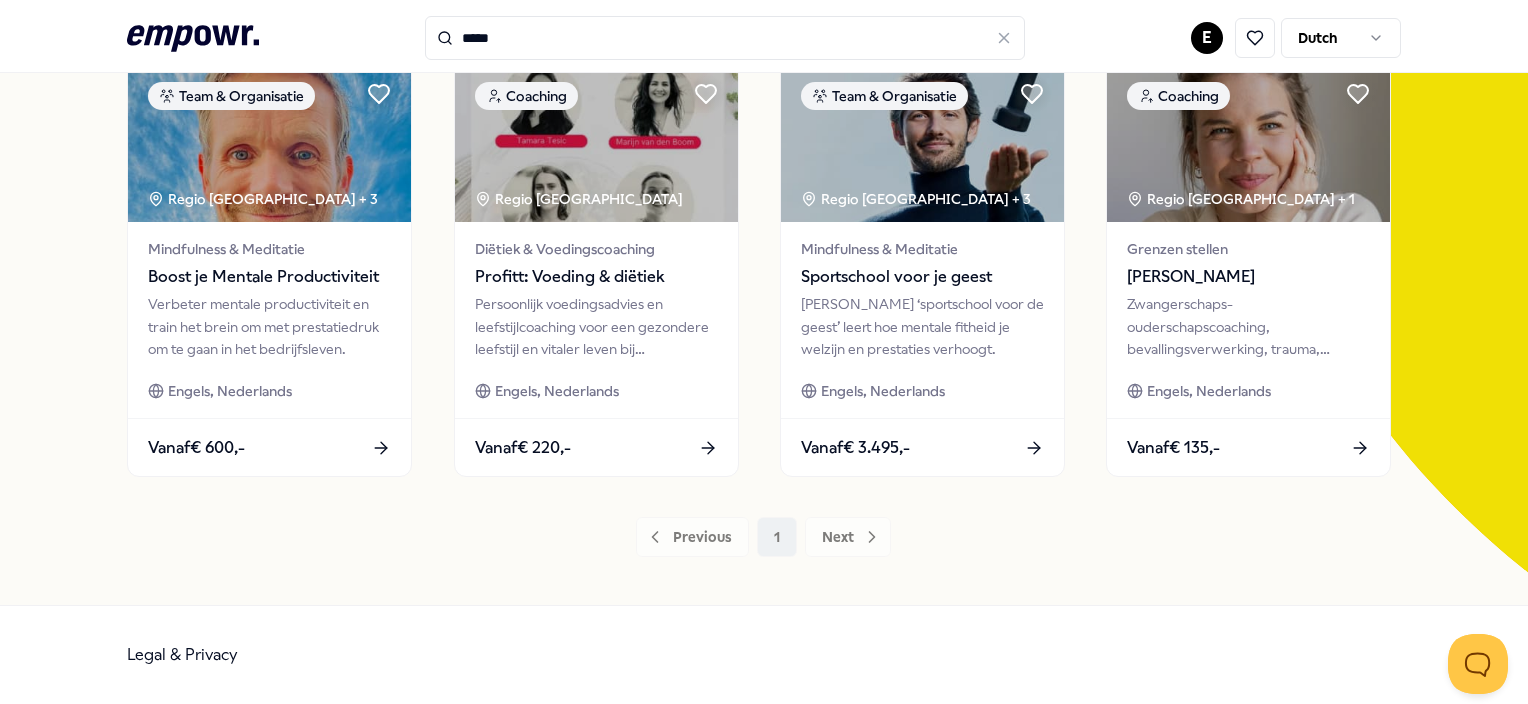 scroll, scrollTop: 128, scrollLeft: 0, axis: vertical 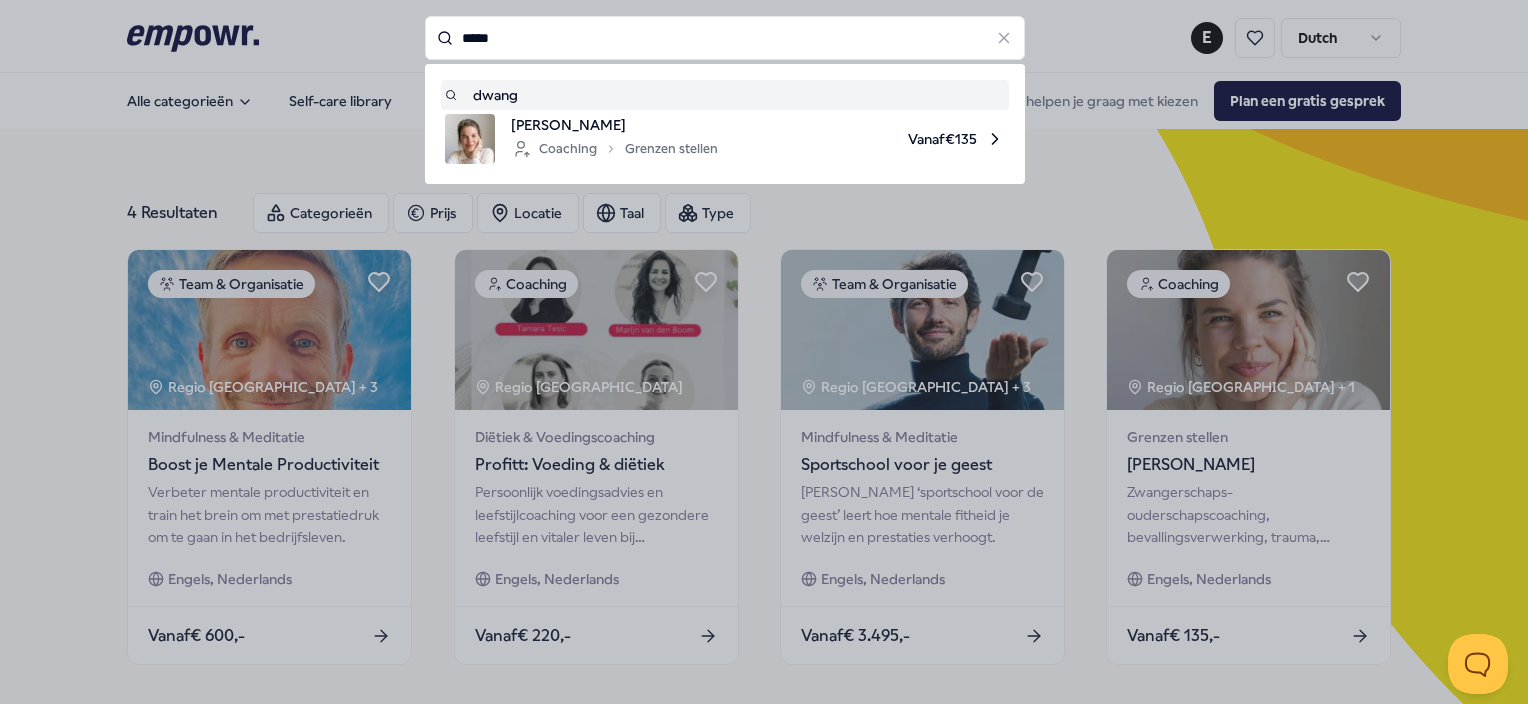 drag, startPoint x: 516, startPoint y: 36, endPoint x: 433, endPoint y: 44, distance: 83.38465 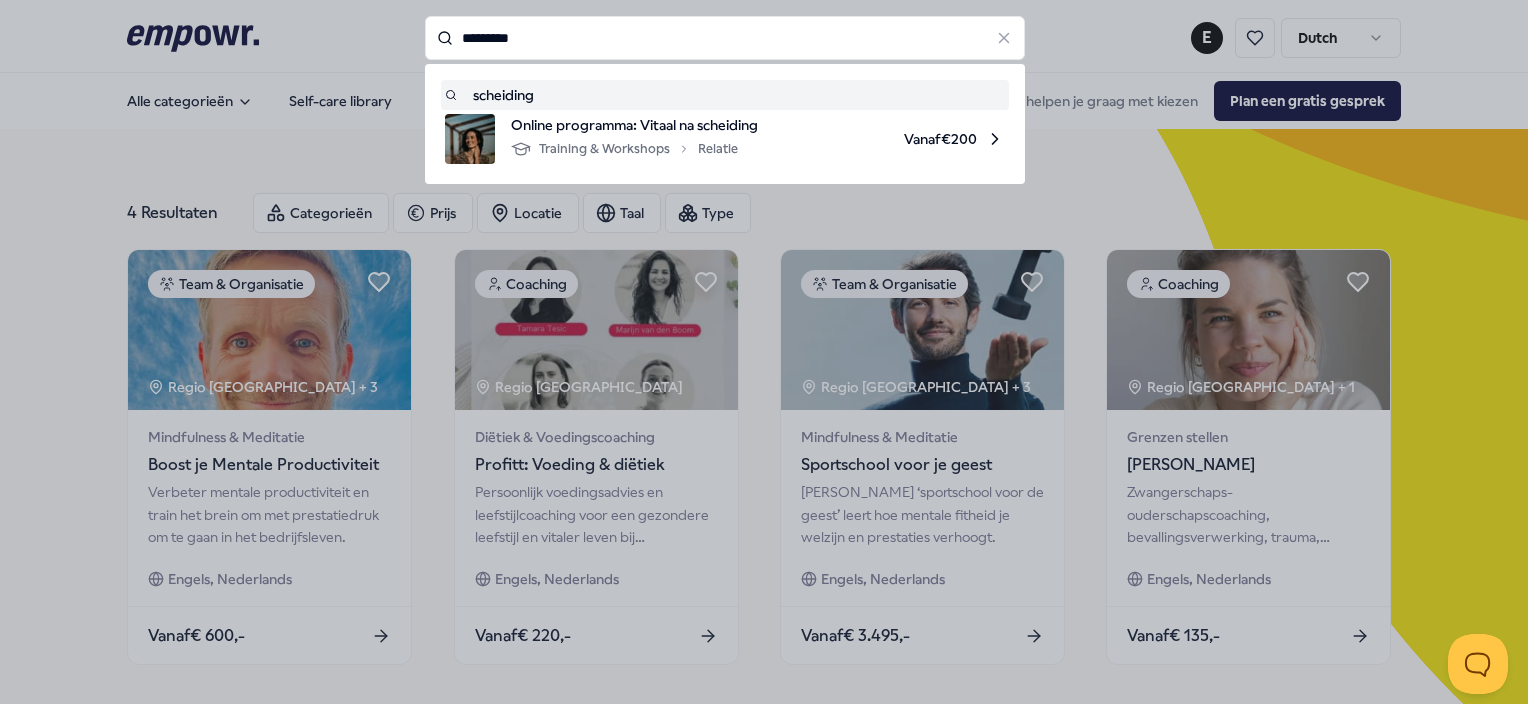 type on "*********" 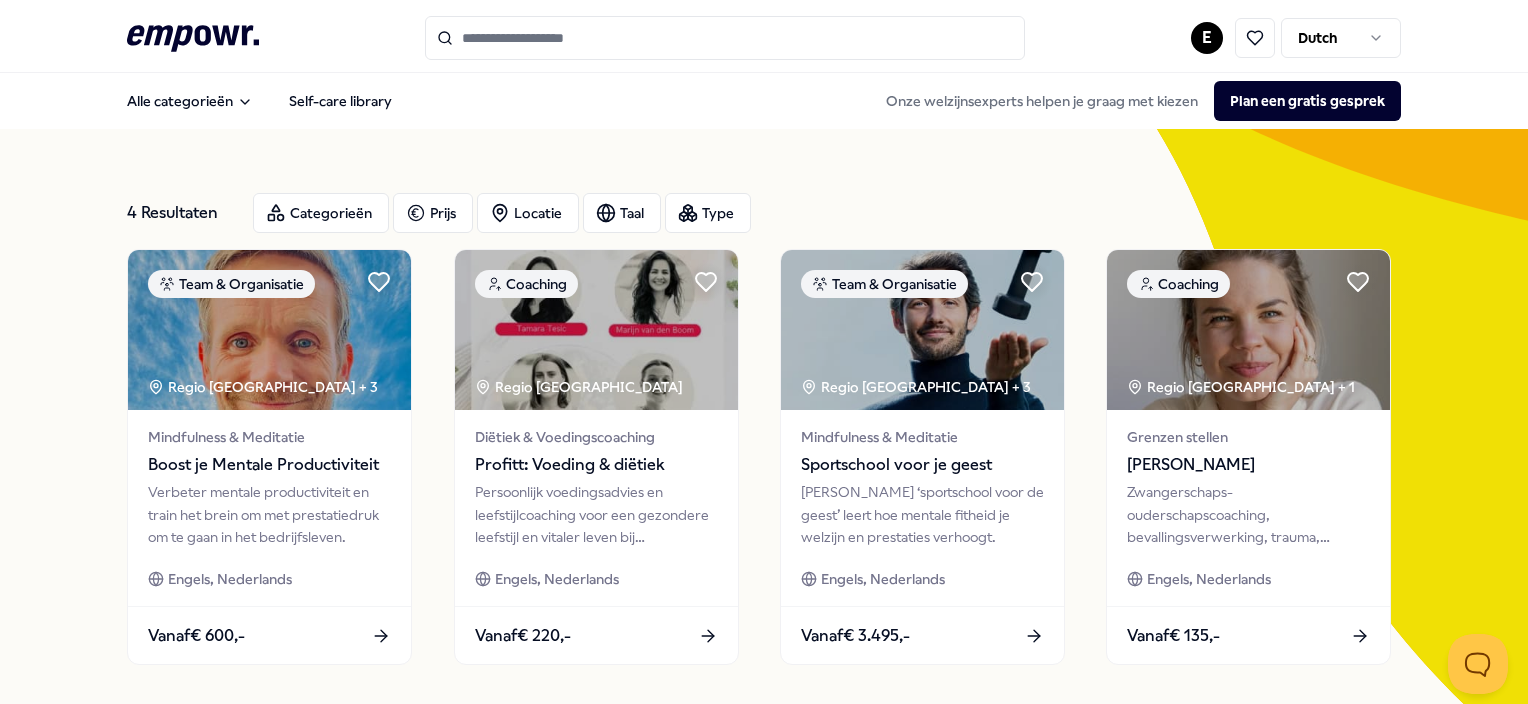 type on "*********" 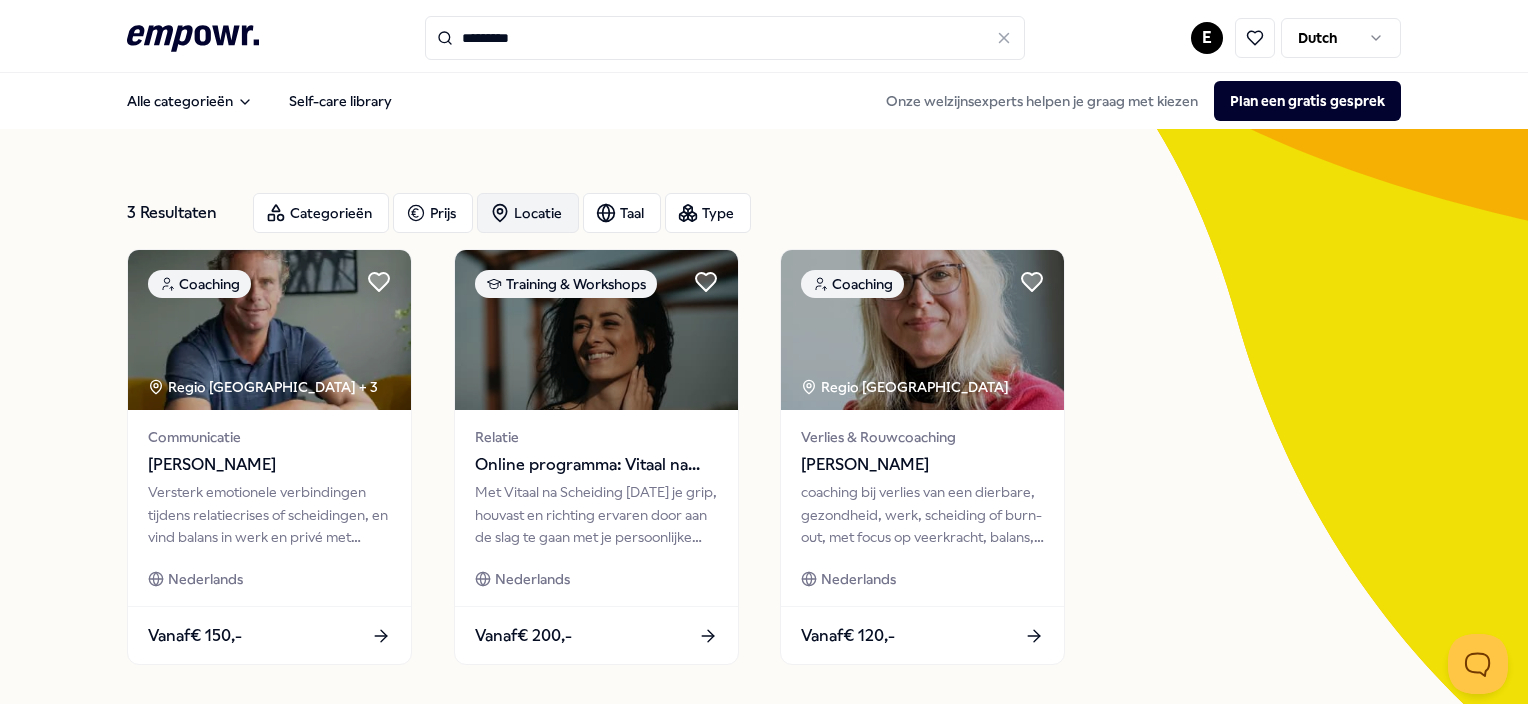 click on "Locatie" at bounding box center (528, 213) 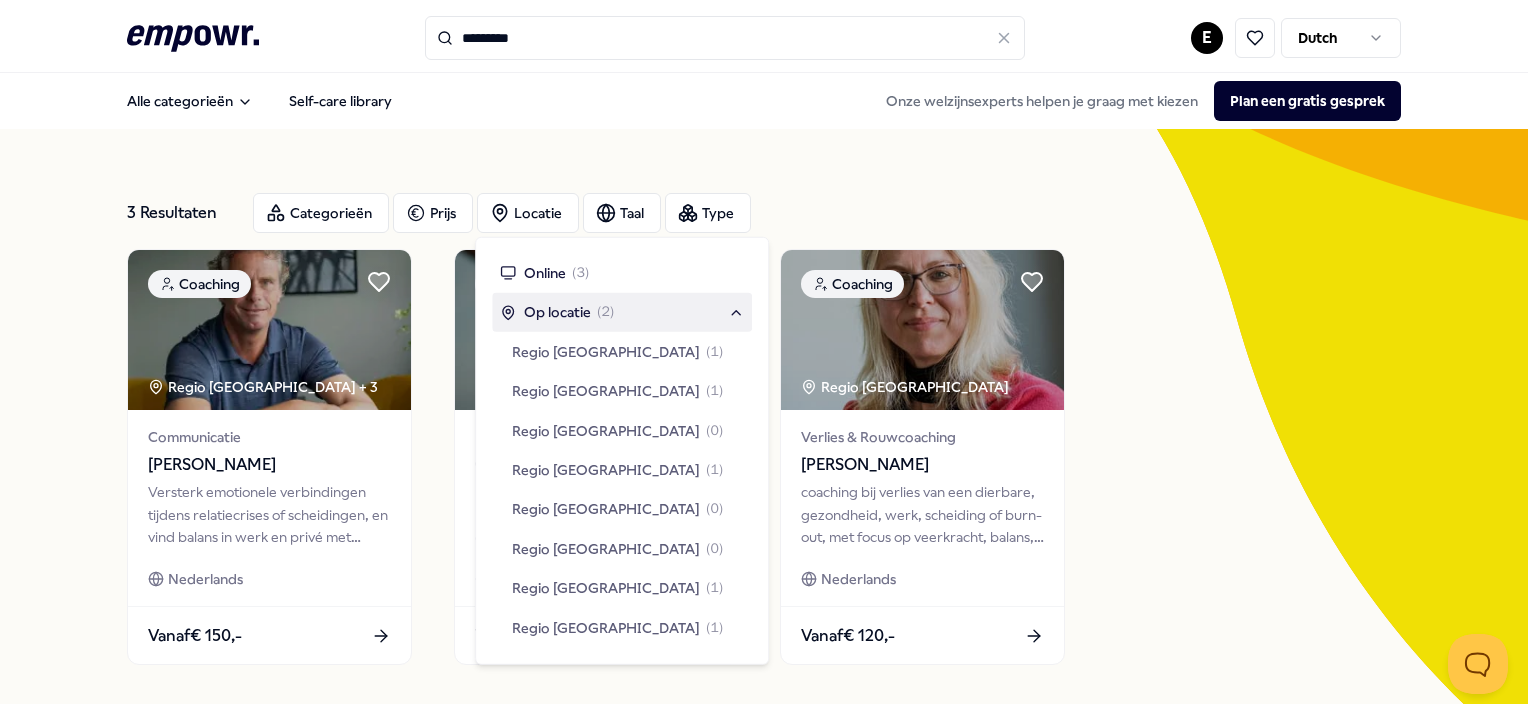 click on "Op locatie" at bounding box center [557, 312] 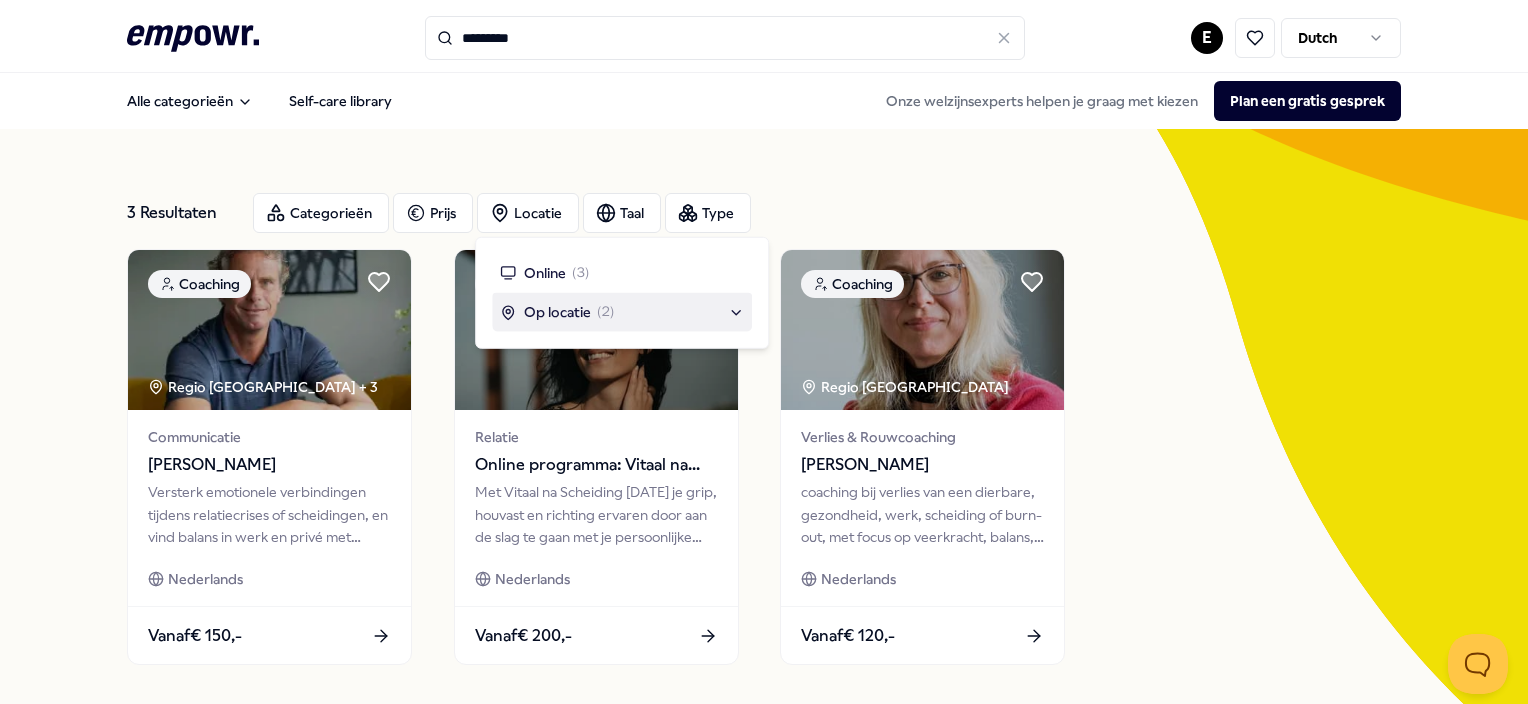 click on "Op locatie" at bounding box center [557, 312] 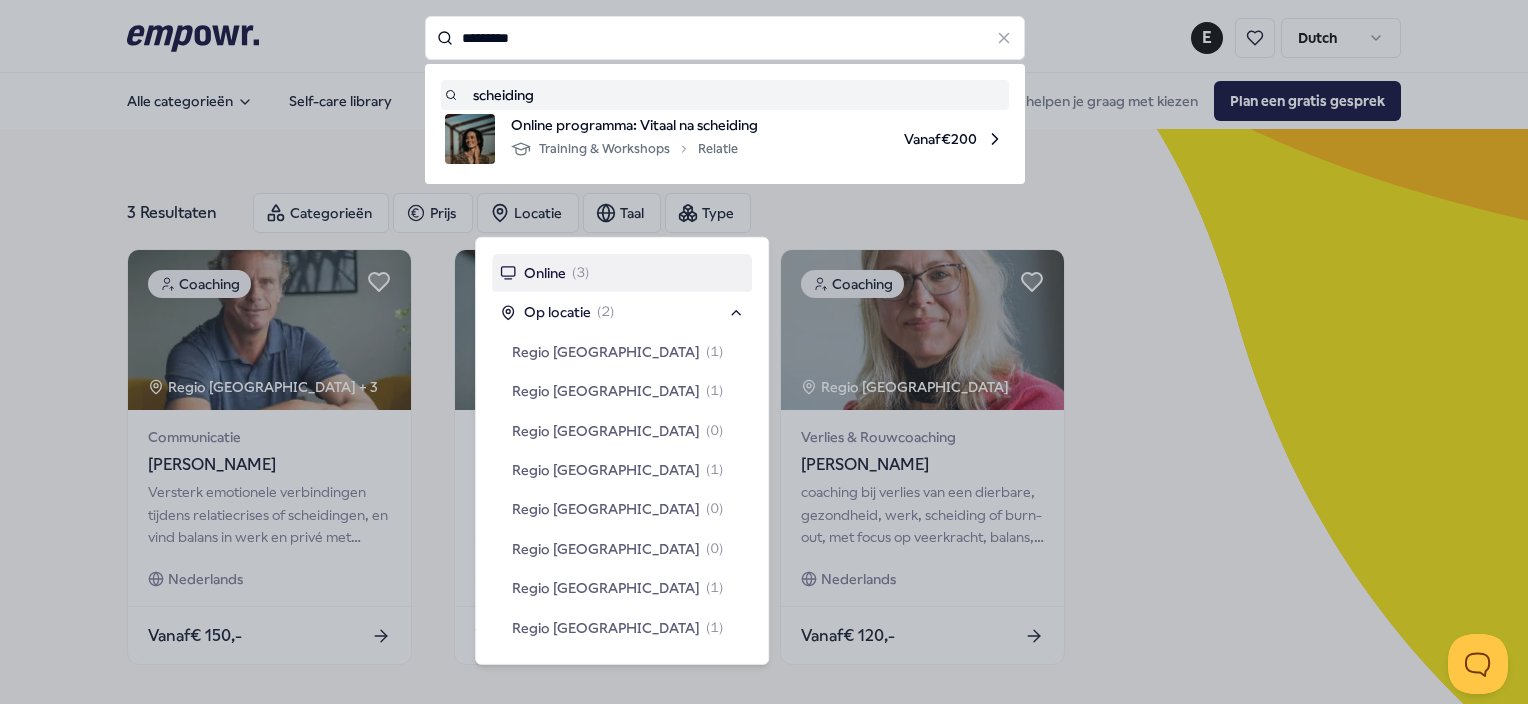 click on "*********" at bounding box center (725, 38) 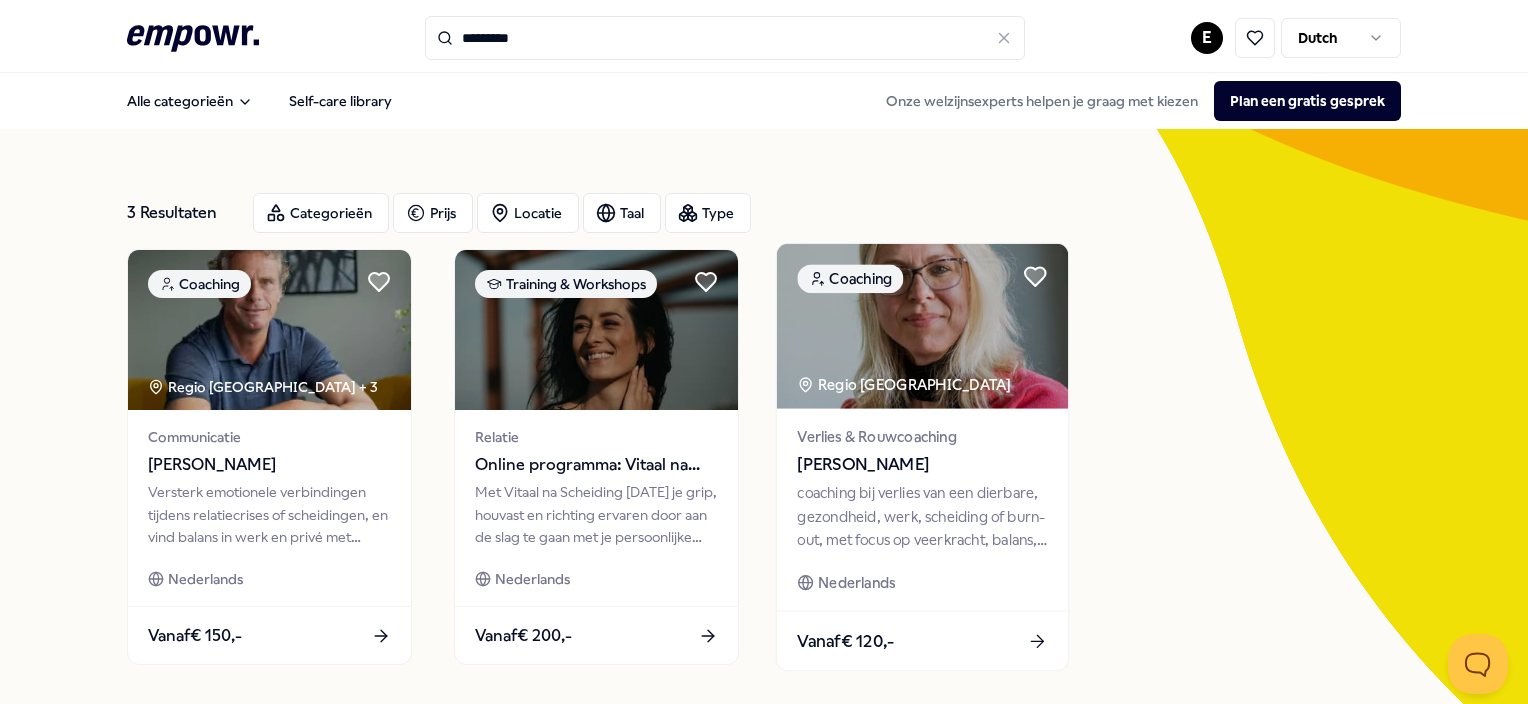 click at bounding box center [922, 326] 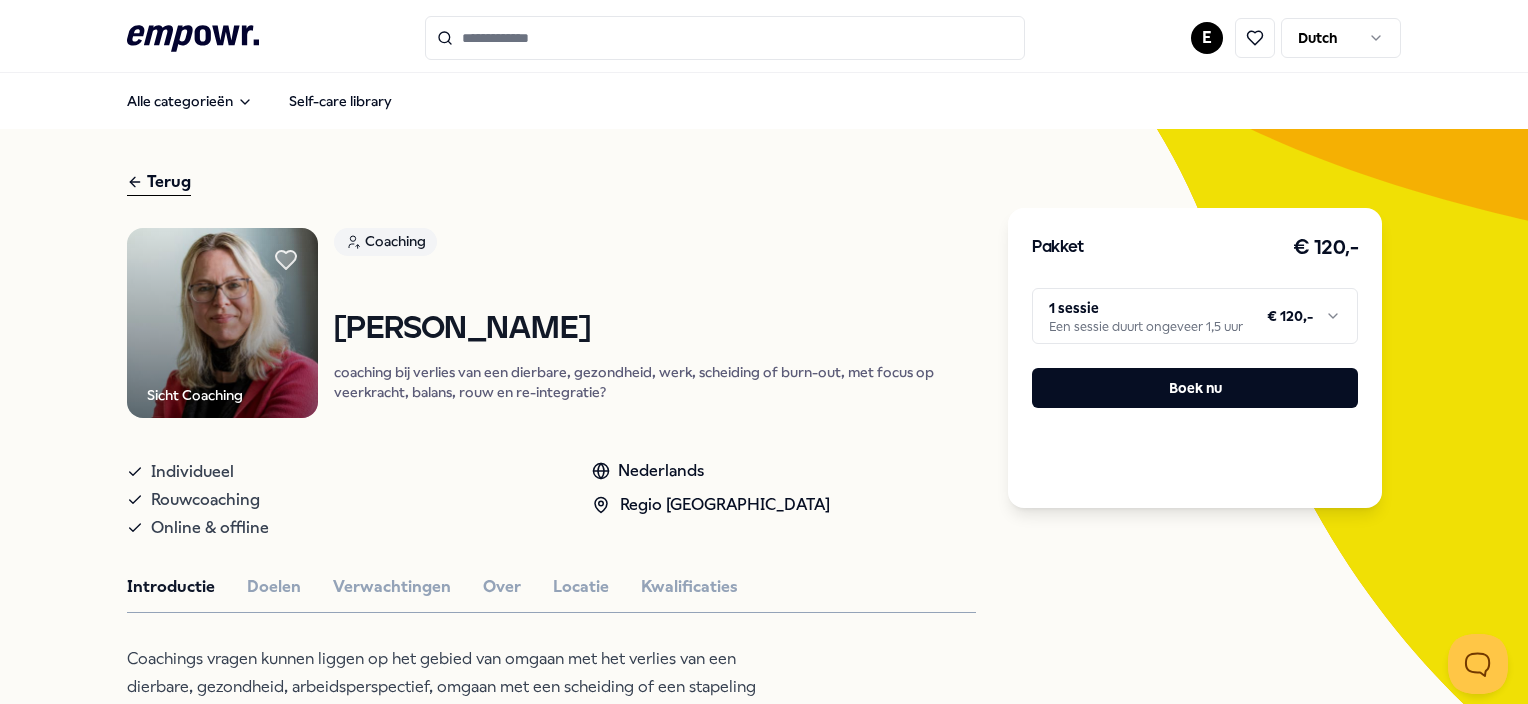 scroll, scrollTop: 68, scrollLeft: 0, axis: vertical 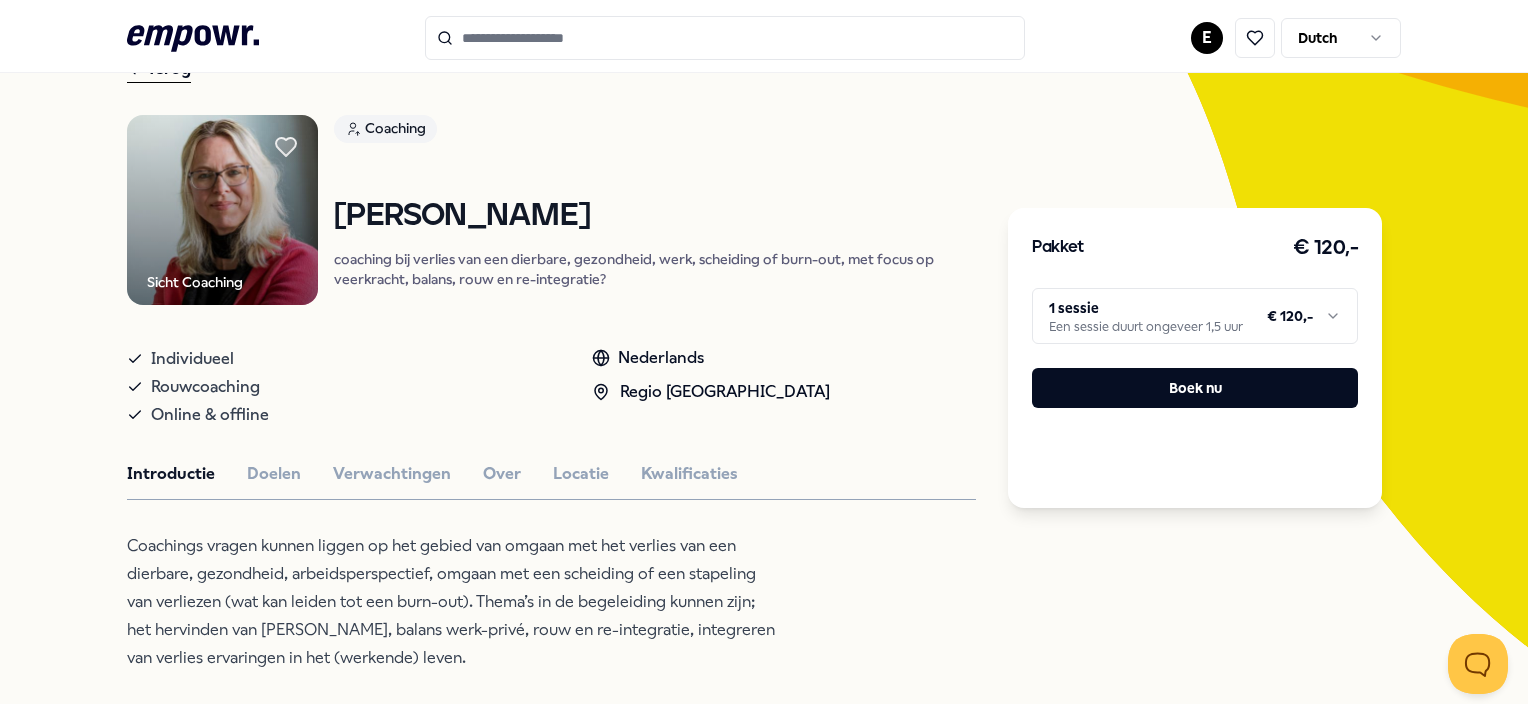 click on "Terug Sicht Coaching Coaching [PERSON_NAME] coaching bij verlies van een dierbare, gezondheid, werk, scheiding of burn-out, met focus op veerkracht, balans, rouw en re-integratie? Individueel Rouwcoaching Online & offline Nederlands Regio Noord NL  Introductie Doelen Verwachtingen Over Locatie Kwalificaties Coachings vragen kunnen liggen op het gebied van omgaan met het verlies van een dierbare, gezondheid, arbeidsperspectief, omgaan met een scheiding of een stapeling van verliezen (wat kan leiden tot een burn-out). Thema’s in de begeleiding kunnen zijn; het hervinden van [PERSON_NAME], balans werk-privé, rouw en re-integratie, integreren van verlies ervaringen in het (werkende) leven. Beoordelingen  [PERSON_NAME], [GEOGRAPHIC_DATA], 55 jaar   Inge, [GEOGRAPHIC_DATA], 50 jaar  Piety, [GEOGRAPHIC_DATA], 59 jaar  Aanbevolen Psychologen Online Patronen doorbreken [PERSON_NAME] Psycholoog en systeemtherapeut biedt veilige ruimte voor bewustwording,
persoonlijke groei en mentale APK voor preventieve zorg. Engels, Nederlands Vanaf  € 150,-" at bounding box center (764, 1321) 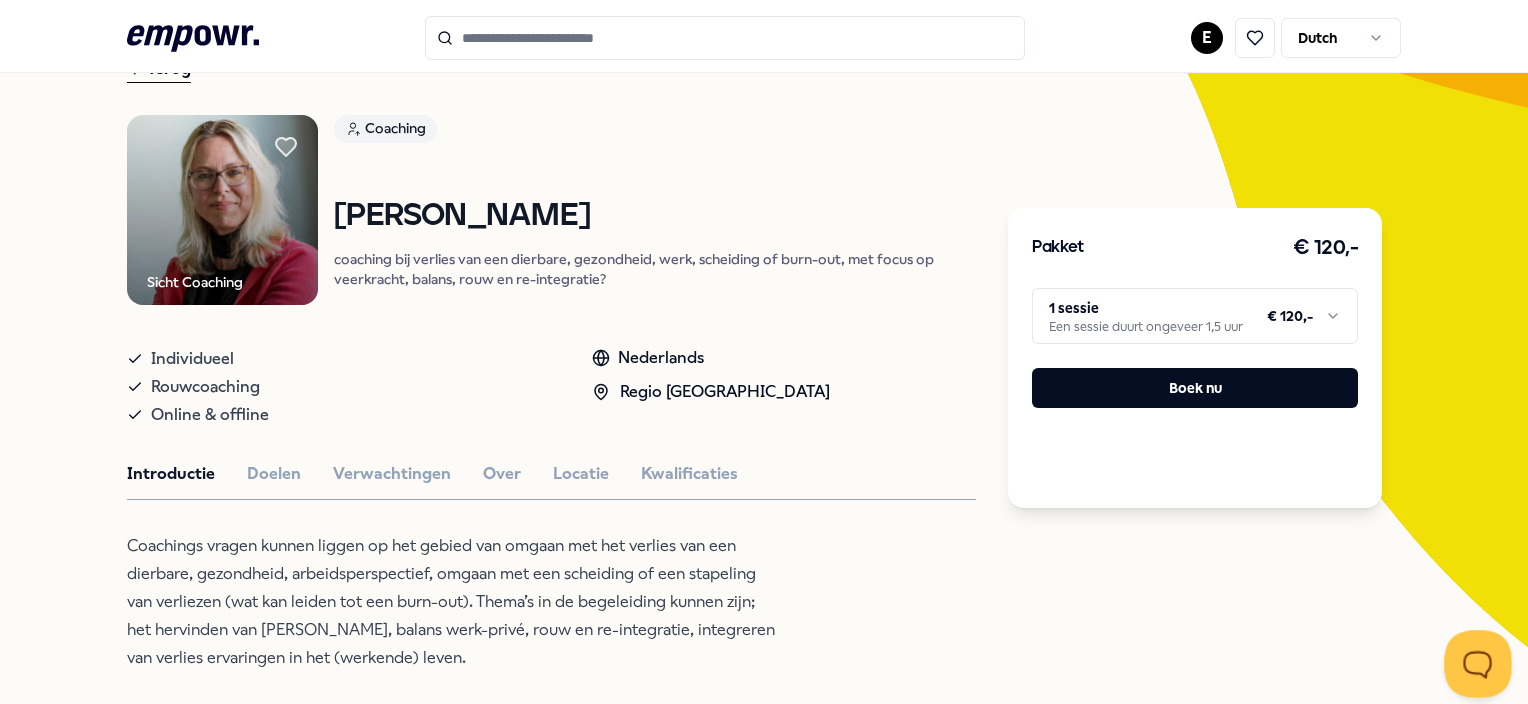 click at bounding box center (1474, 660) 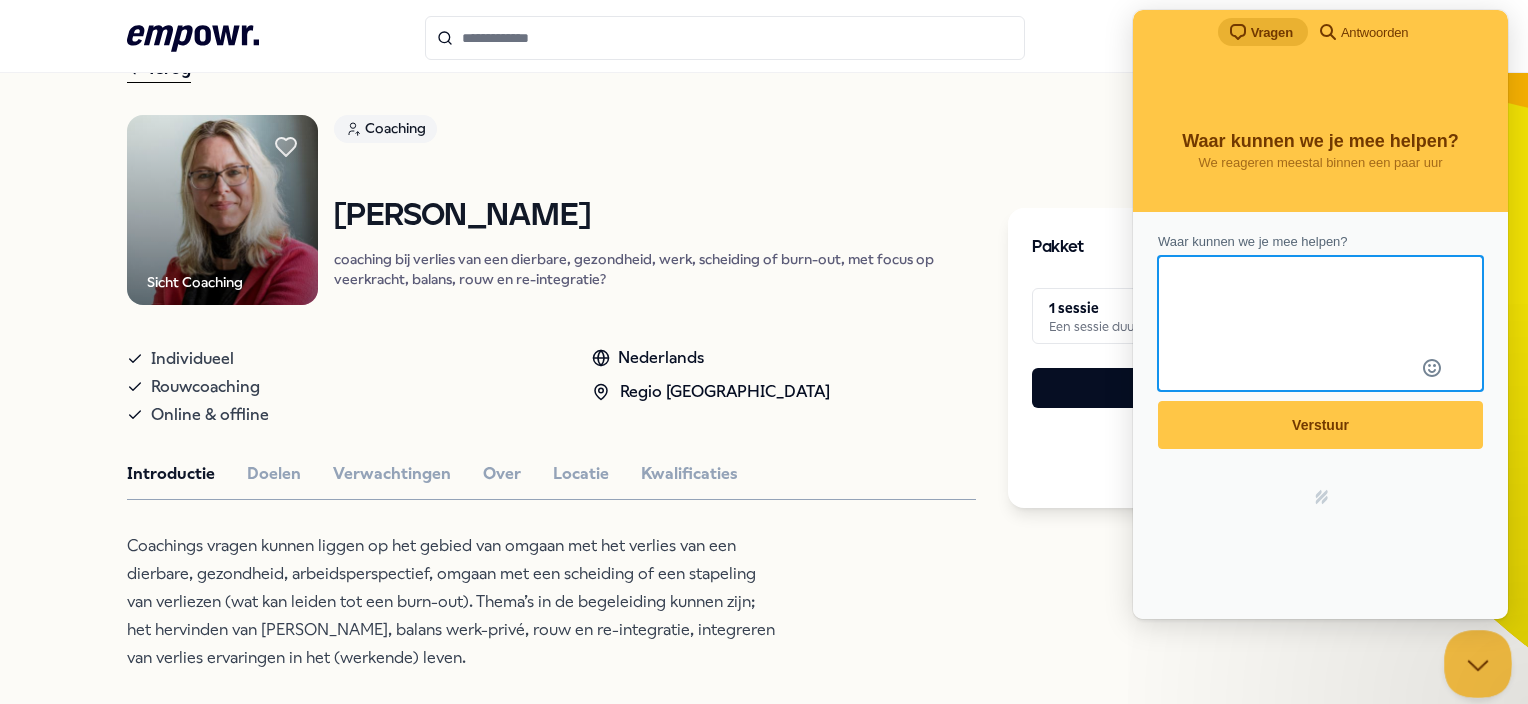 scroll, scrollTop: 0, scrollLeft: 0, axis: both 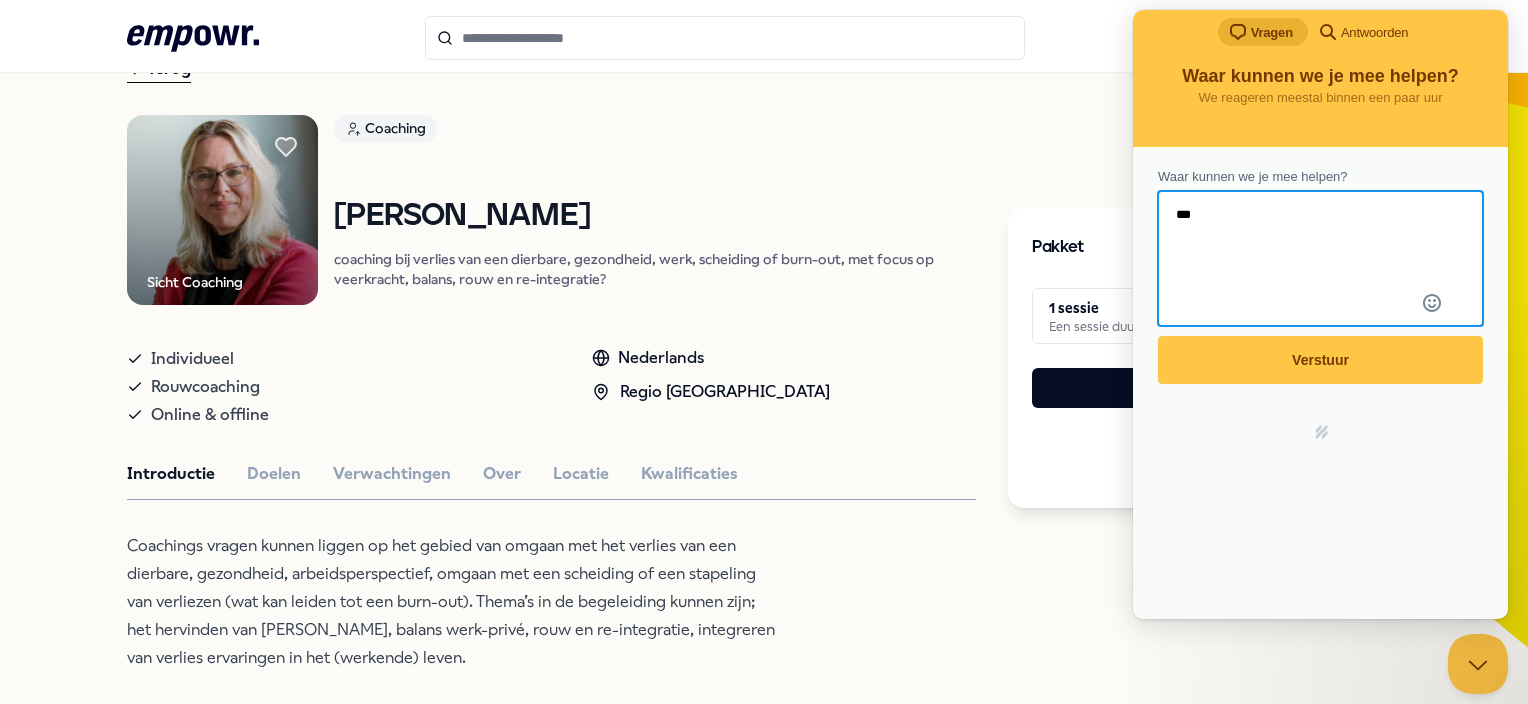 type on "***" 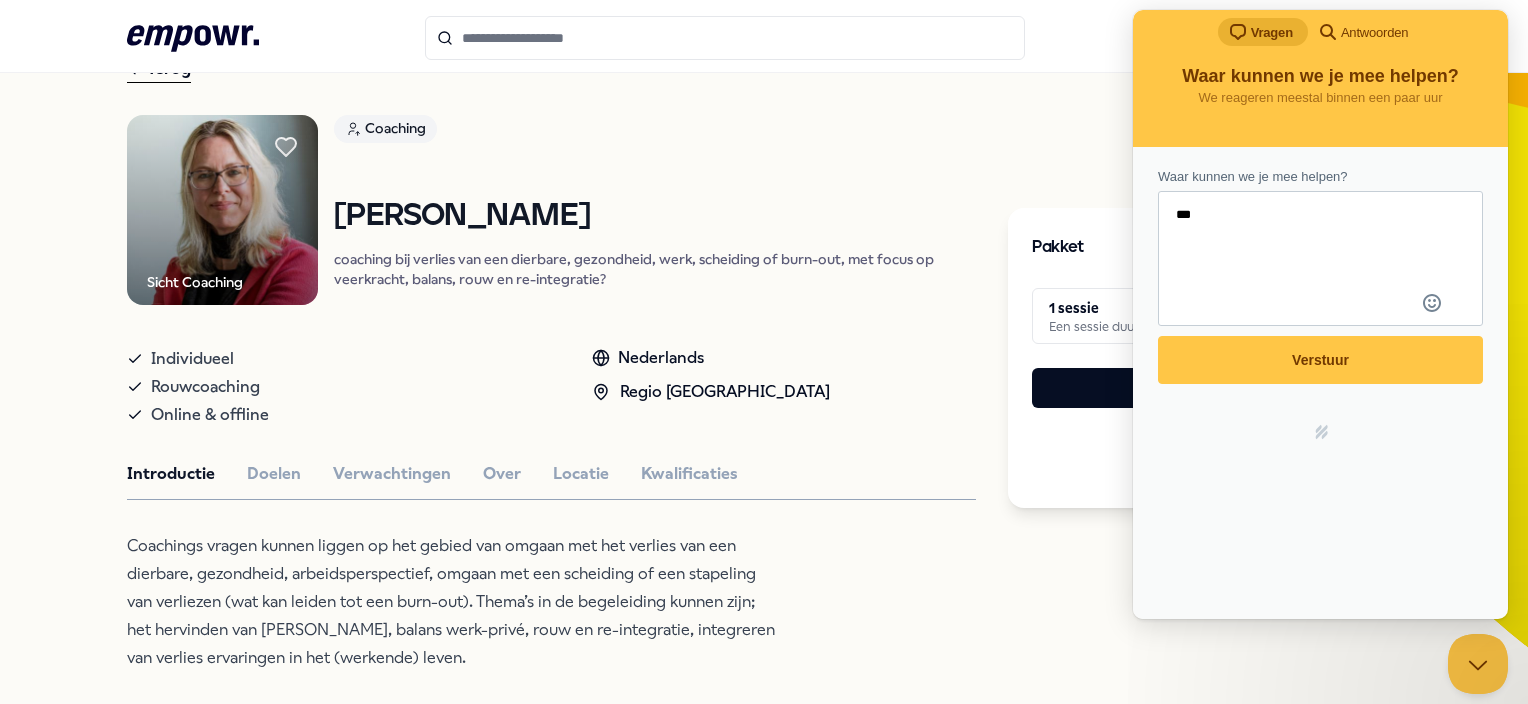 click on "Coaching [PERSON_NAME] coaching bij verlies van een dierbare, gezondheid, werk, scheiding of burn-out, met focus op veerkracht, balans, rouw en re-integratie?" at bounding box center [655, 210] 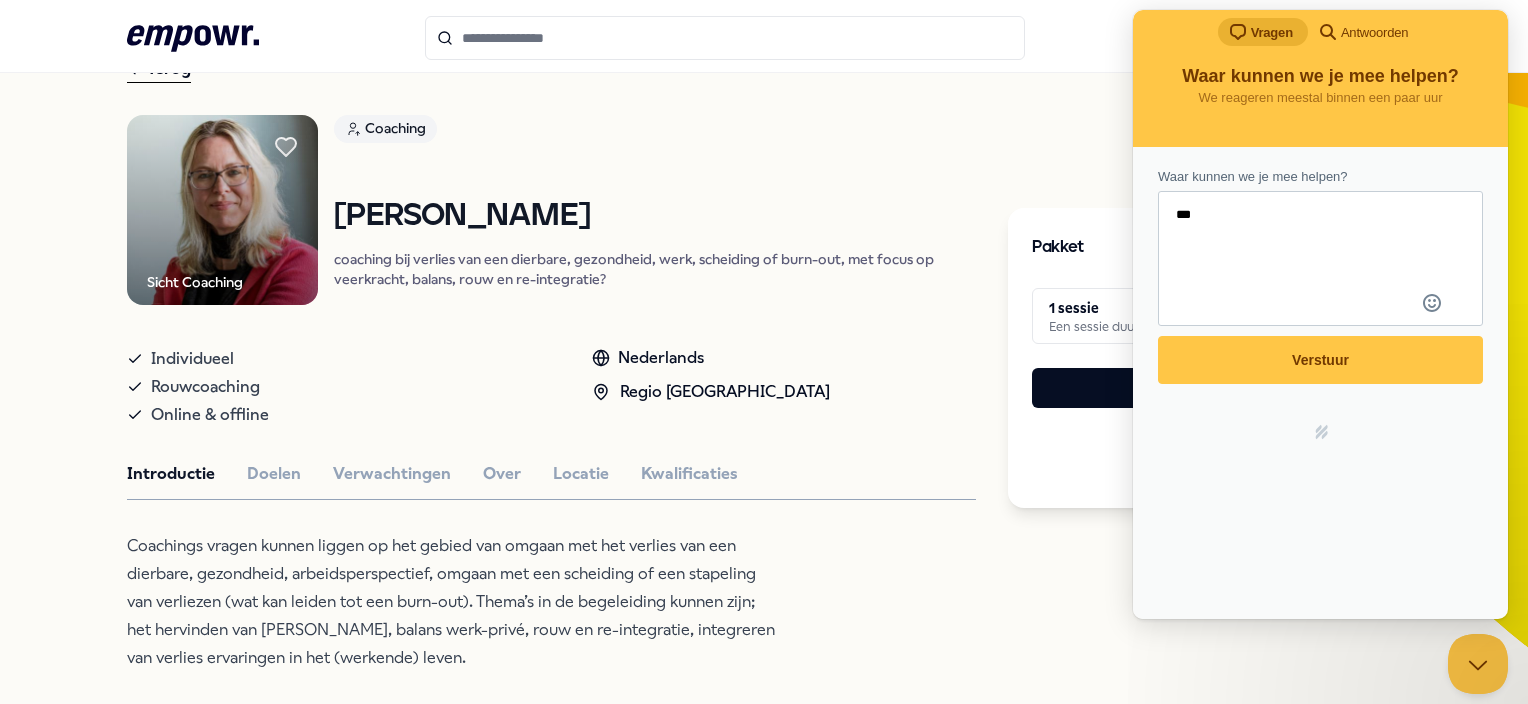 click on ".empowr-logo_svg__cls-1{fill:#03032f} E Dutch" at bounding box center (764, 36) 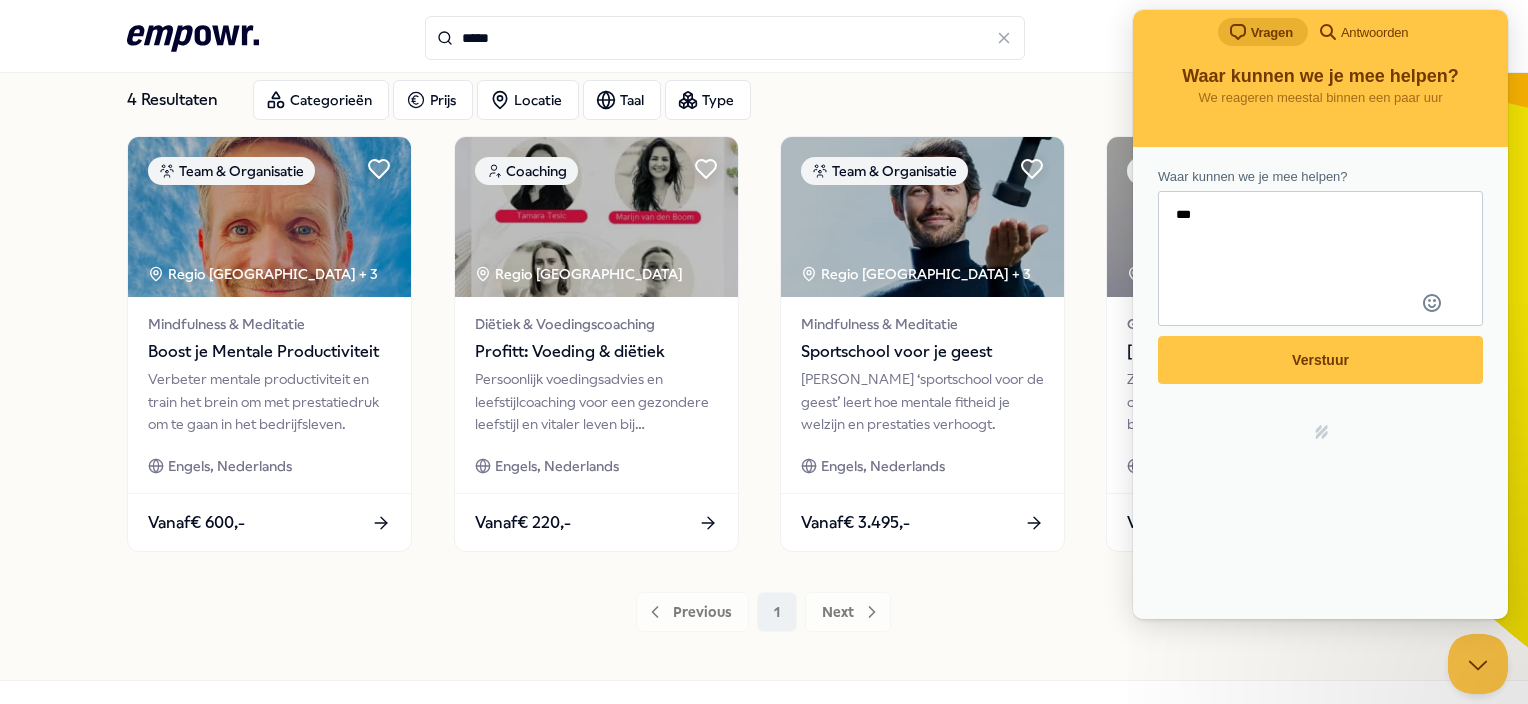 type on "*****" 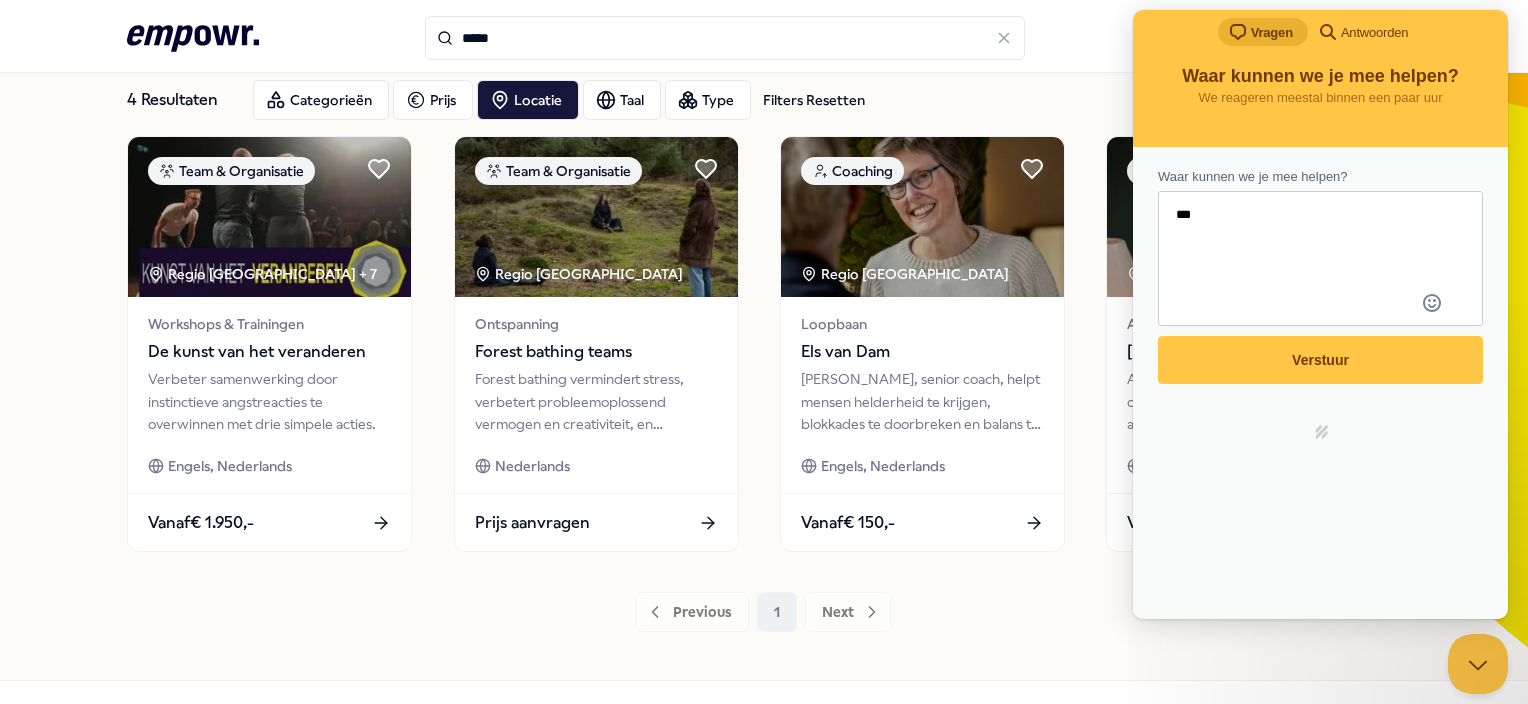click 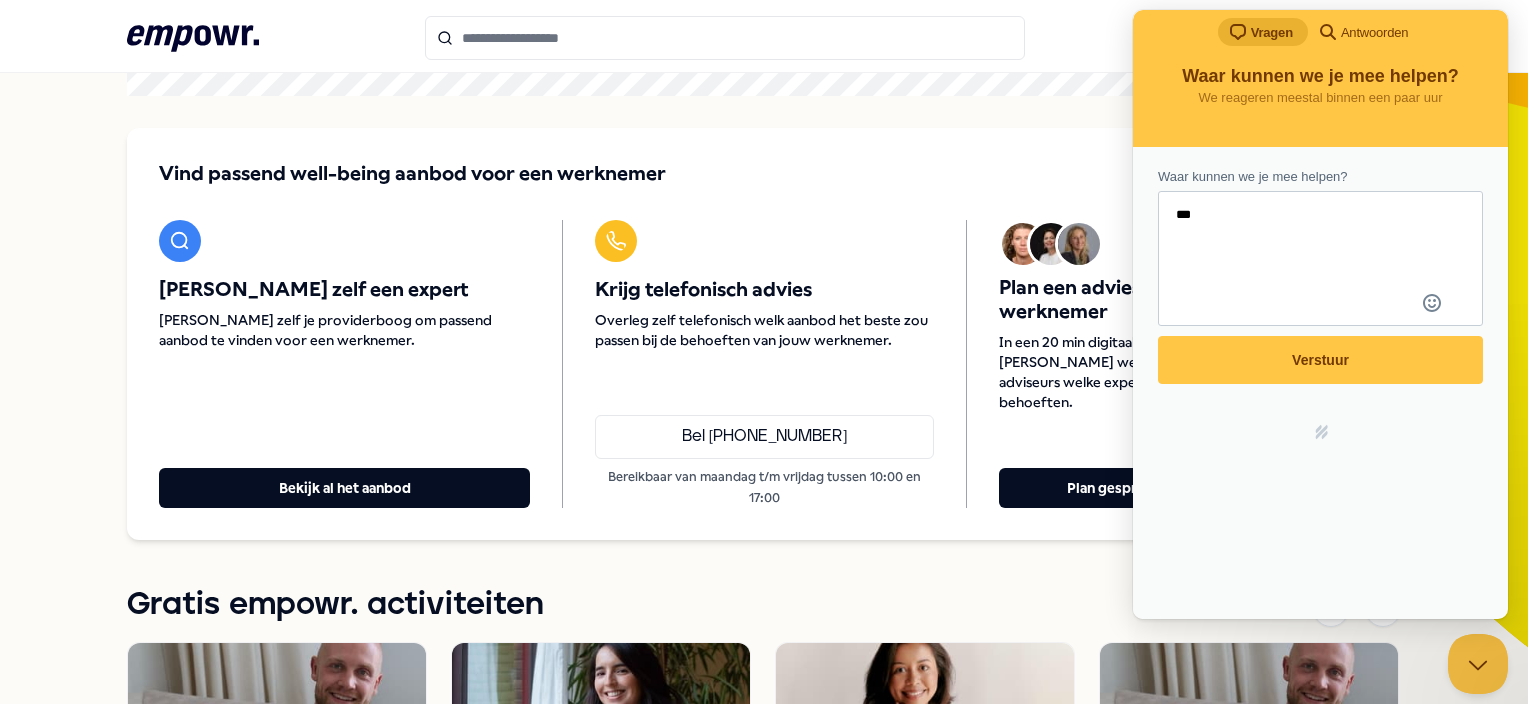 click at bounding box center [725, 38] 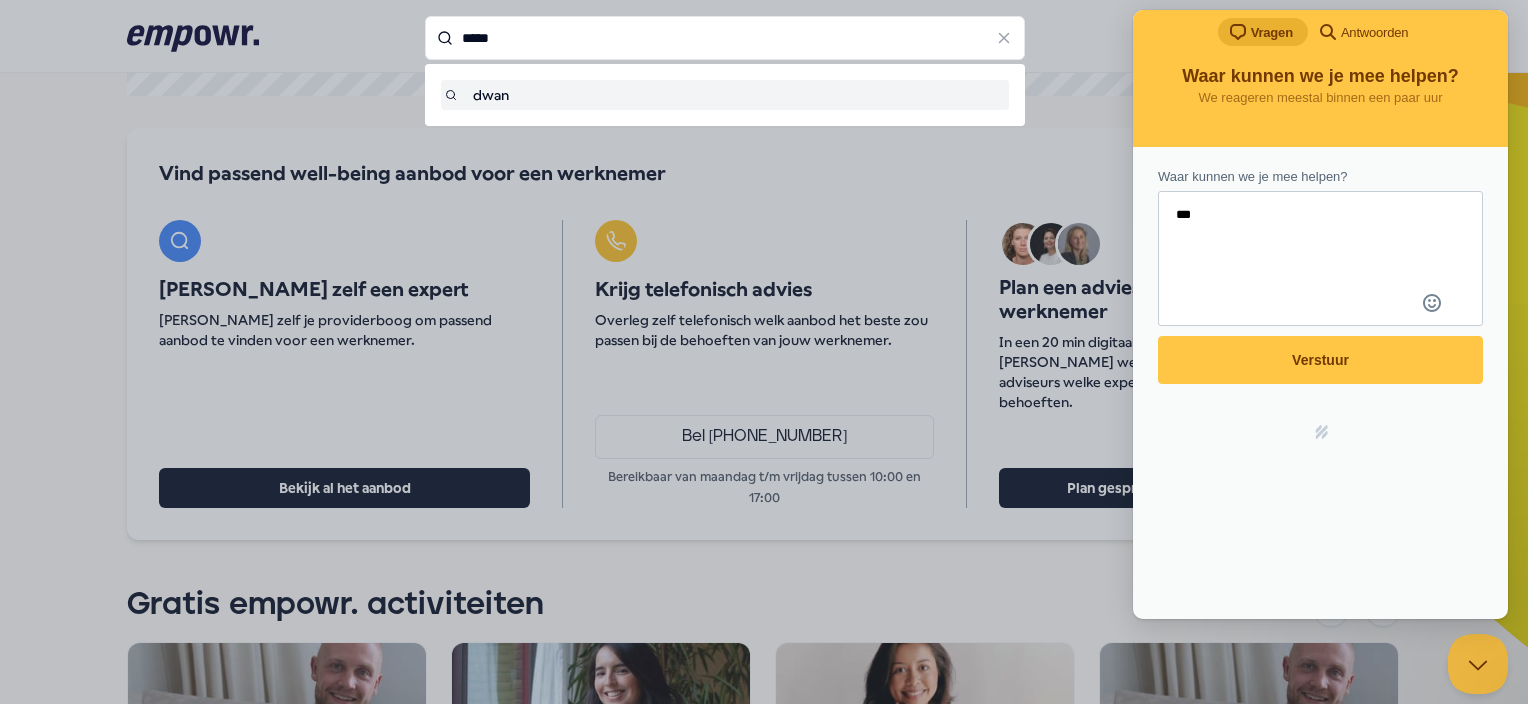 type on "*****" 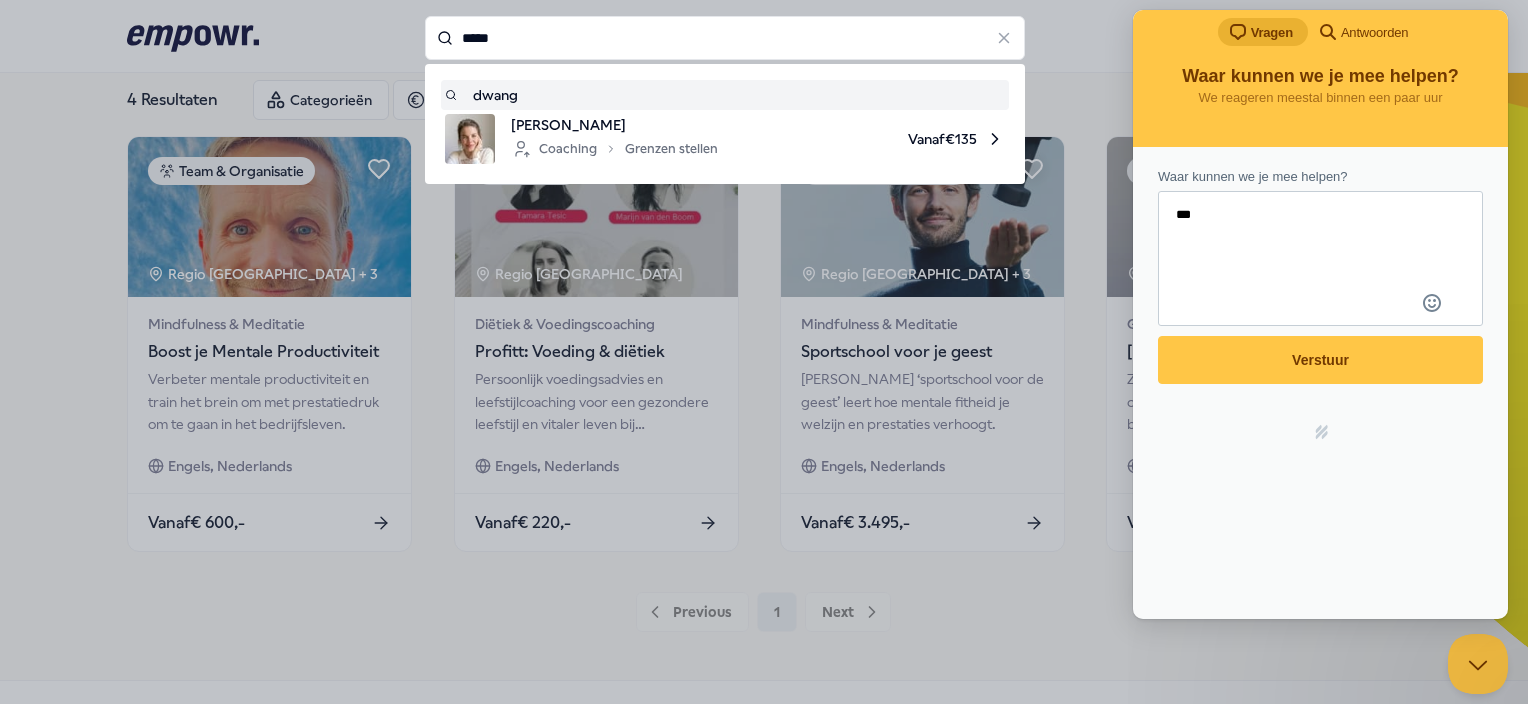 drag, startPoint x: 506, startPoint y: 40, endPoint x: 339, endPoint y: 40, distance: 167 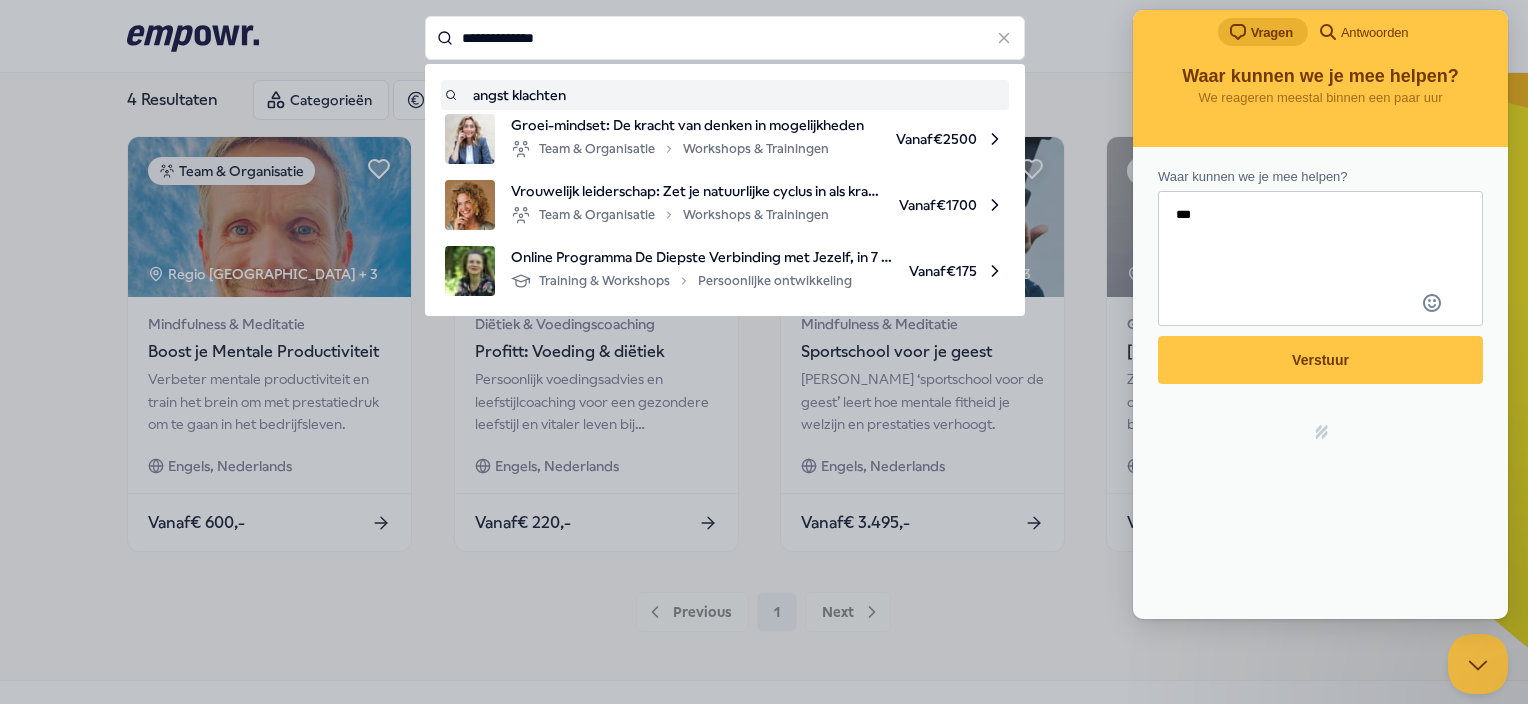 type on "**********" 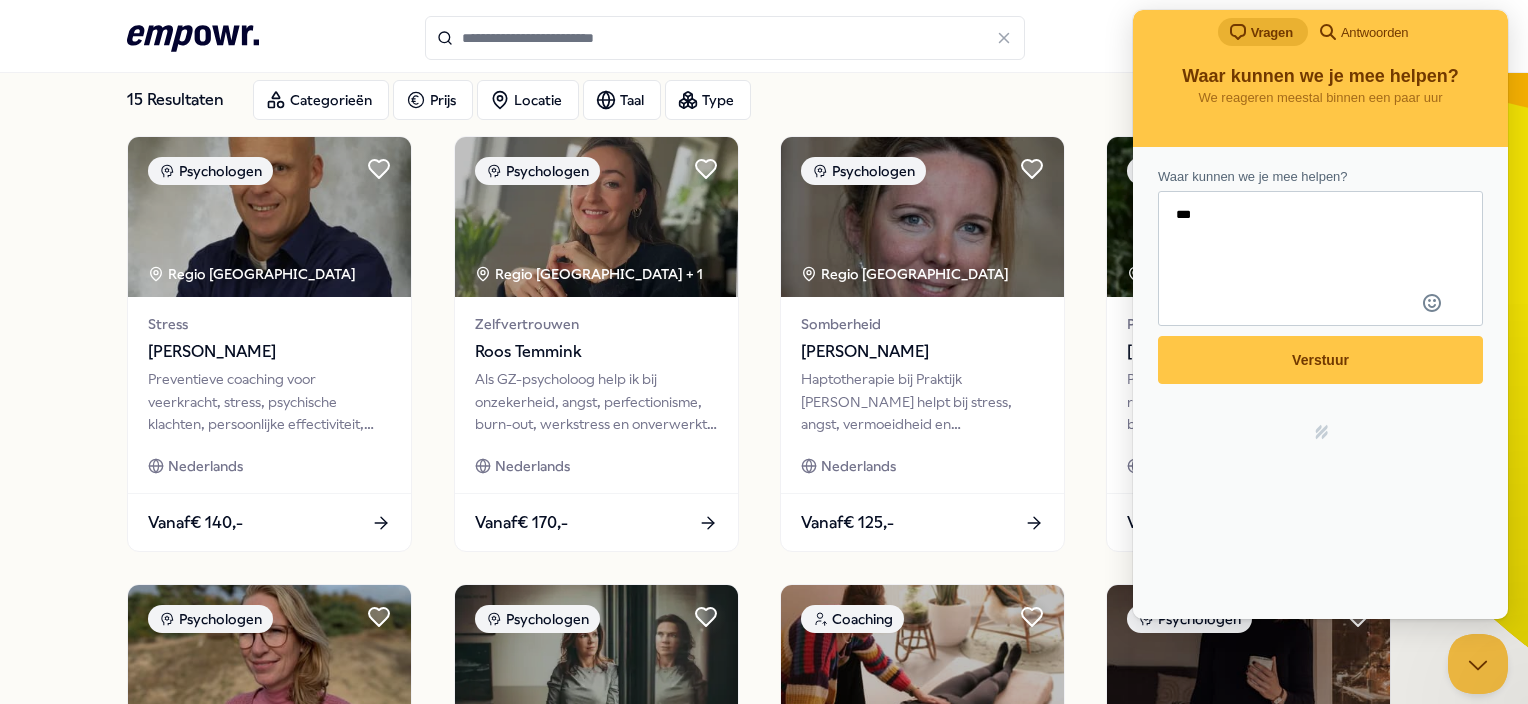 type on "**********" 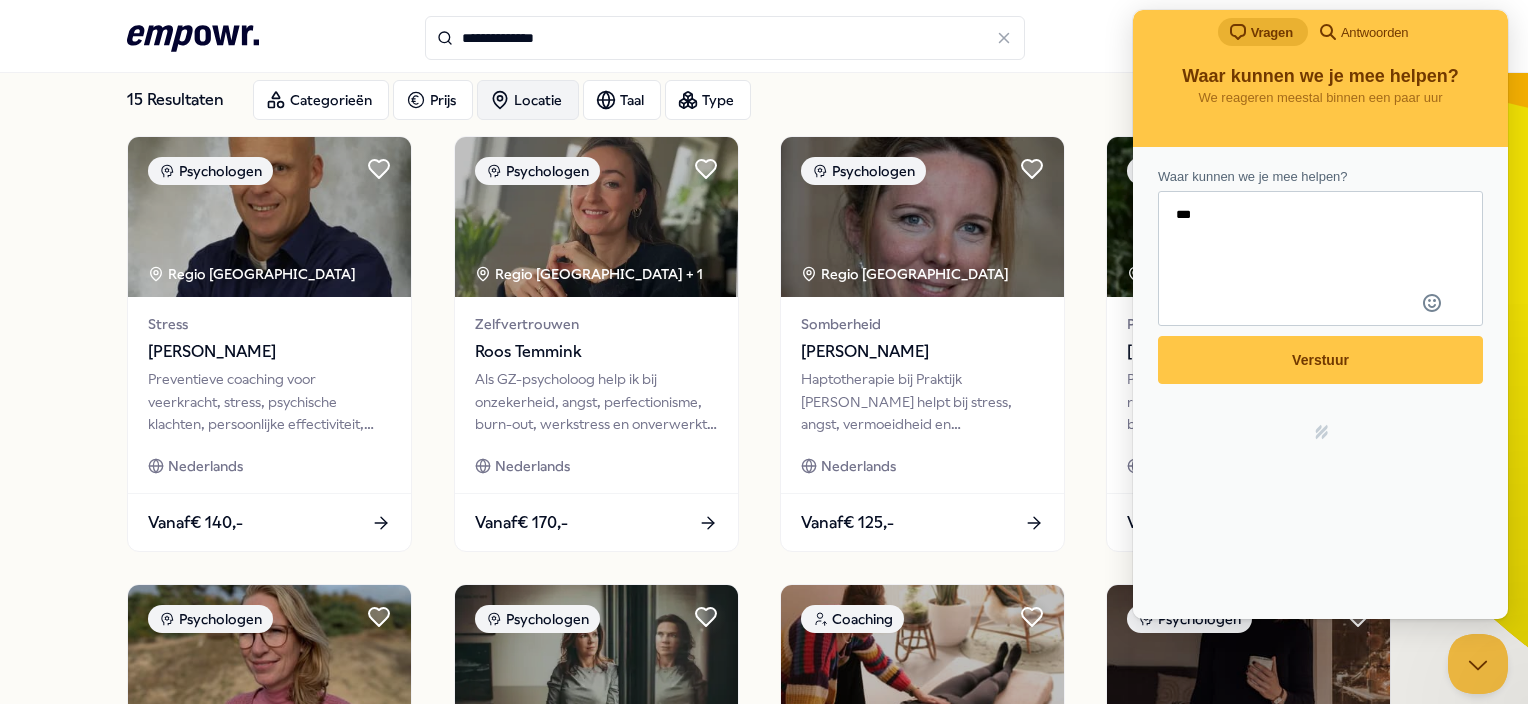 click on "Locatie" at bounding box center (528, 100) 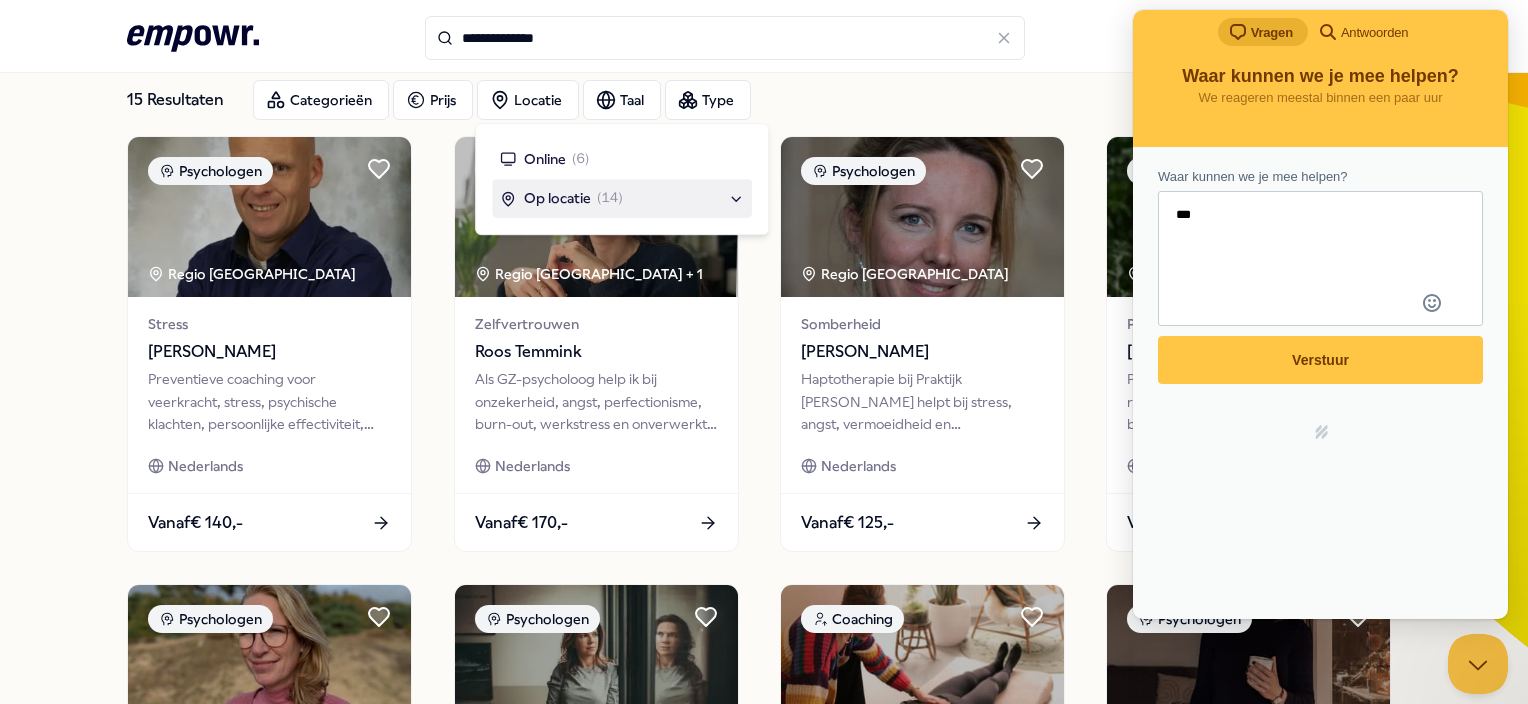 click on "Op locatie" at bounding box center (557, 199) 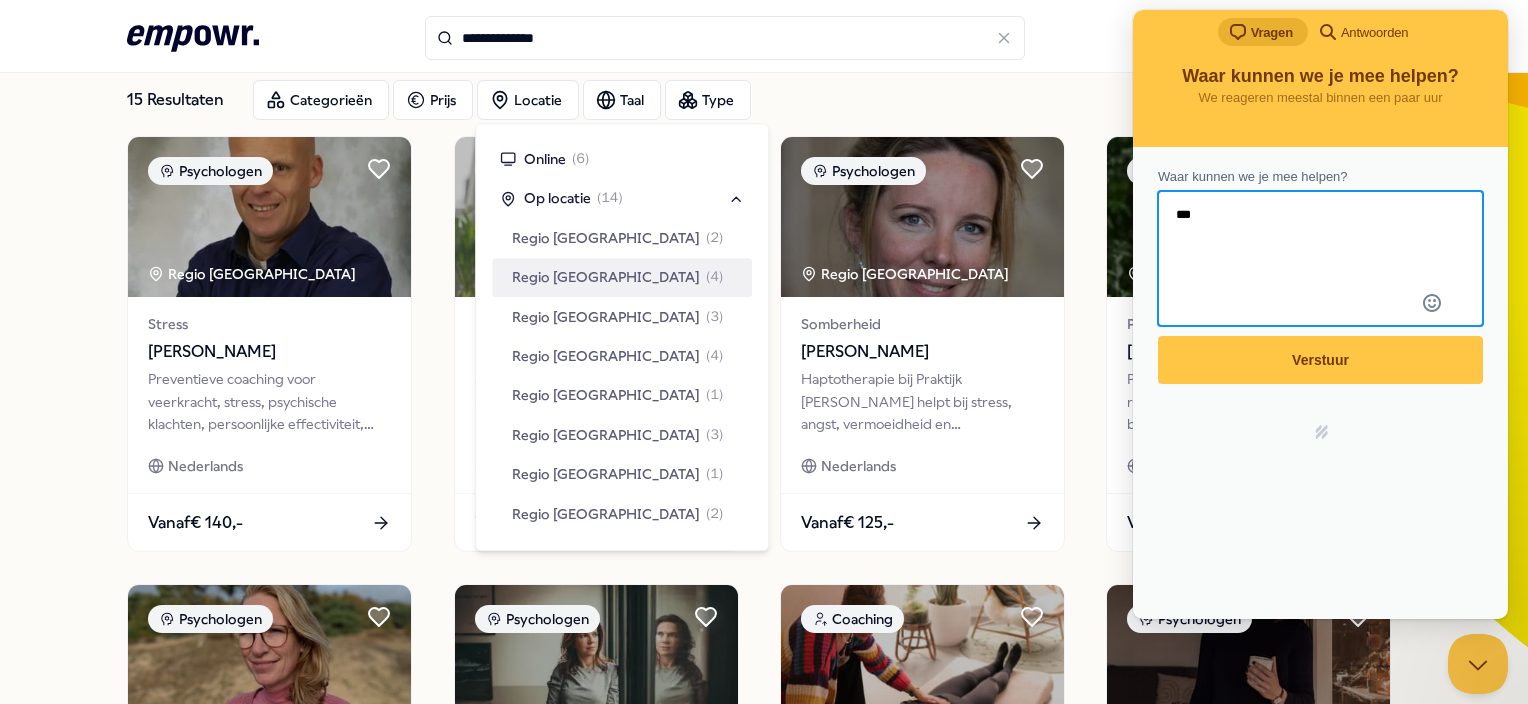click on "***" at bounding box center [1320, 241] 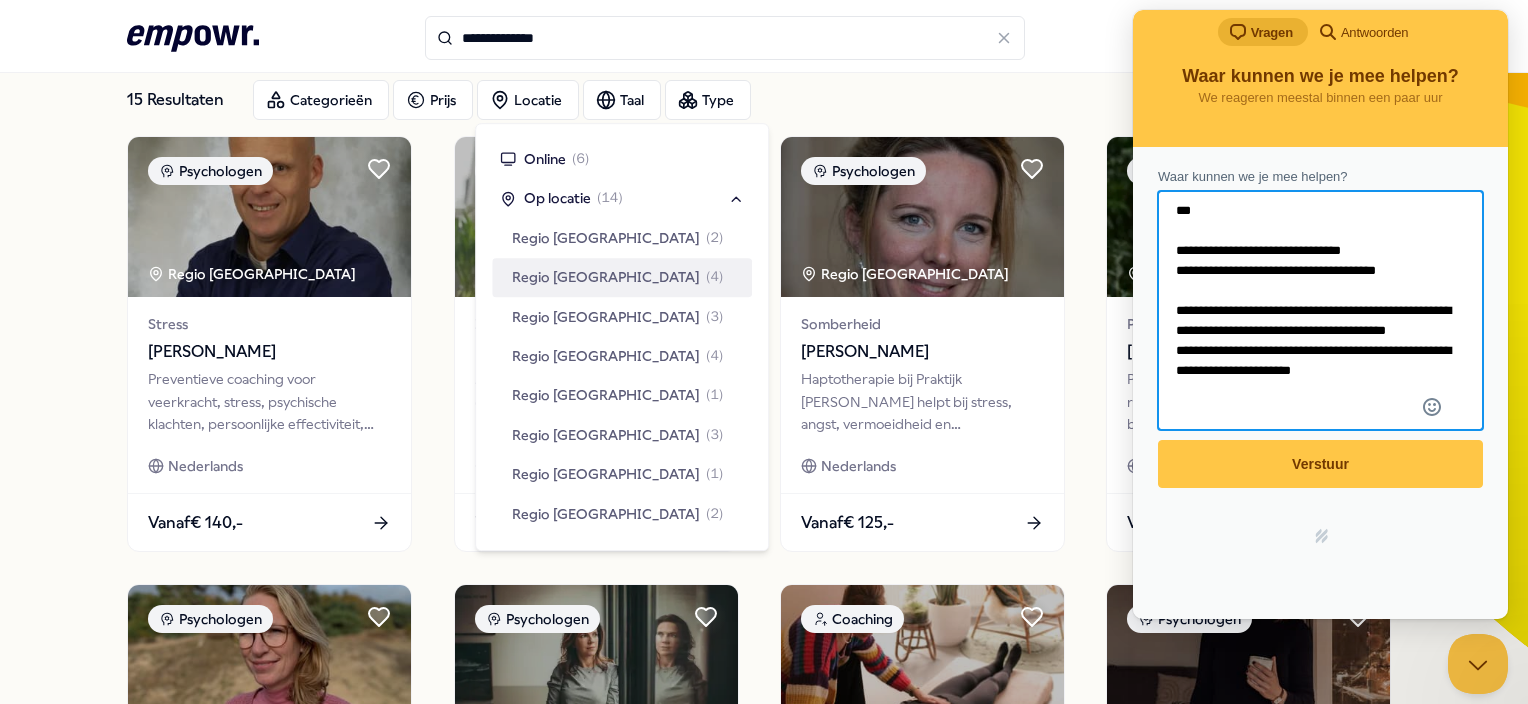 scroll, scrollTop: 51, scrollLeft: 0, axis: vertical 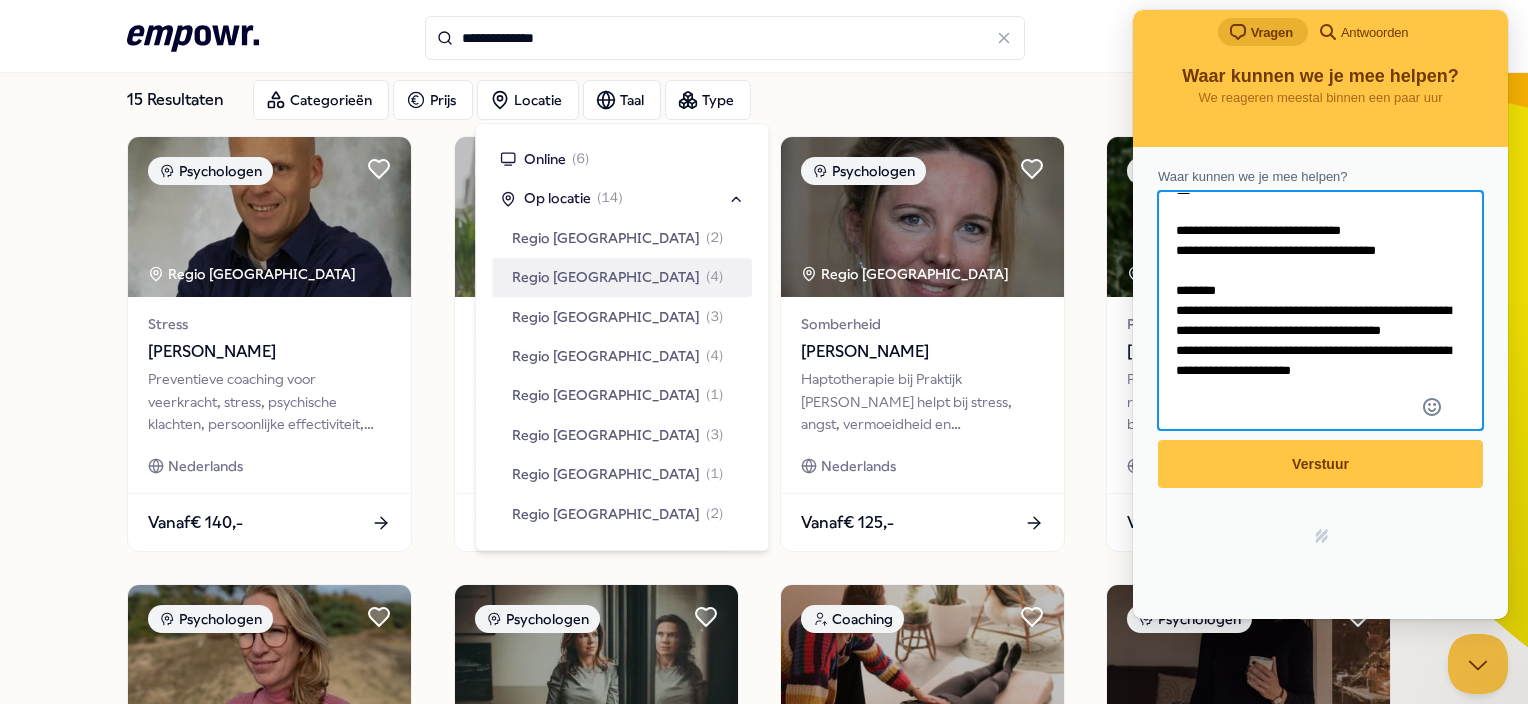 click on "**********" at bounding box center (1320, 293) 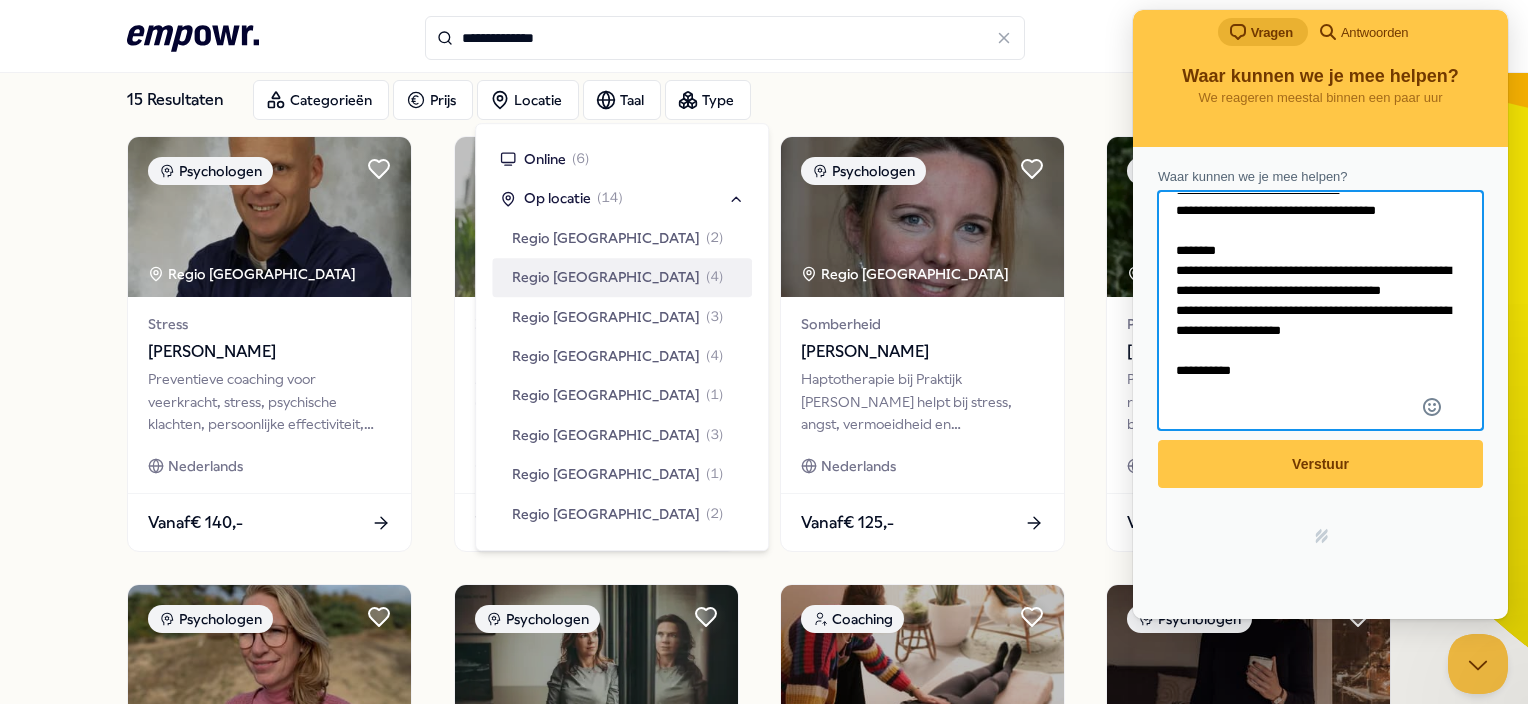 scroll, scrollTop: 91, scrollLeft: 0, axis: vertical 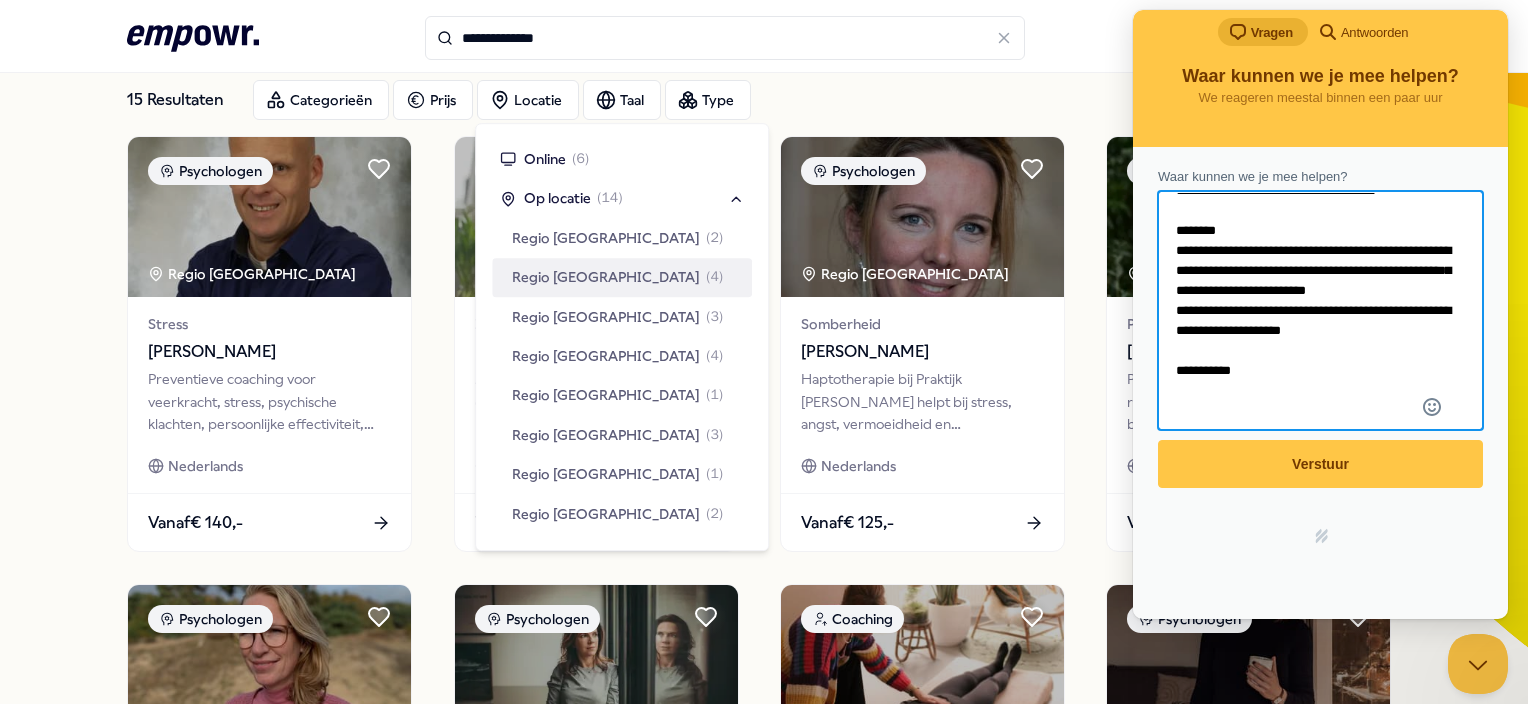click on "**********" at bounding box center (1320, 293) 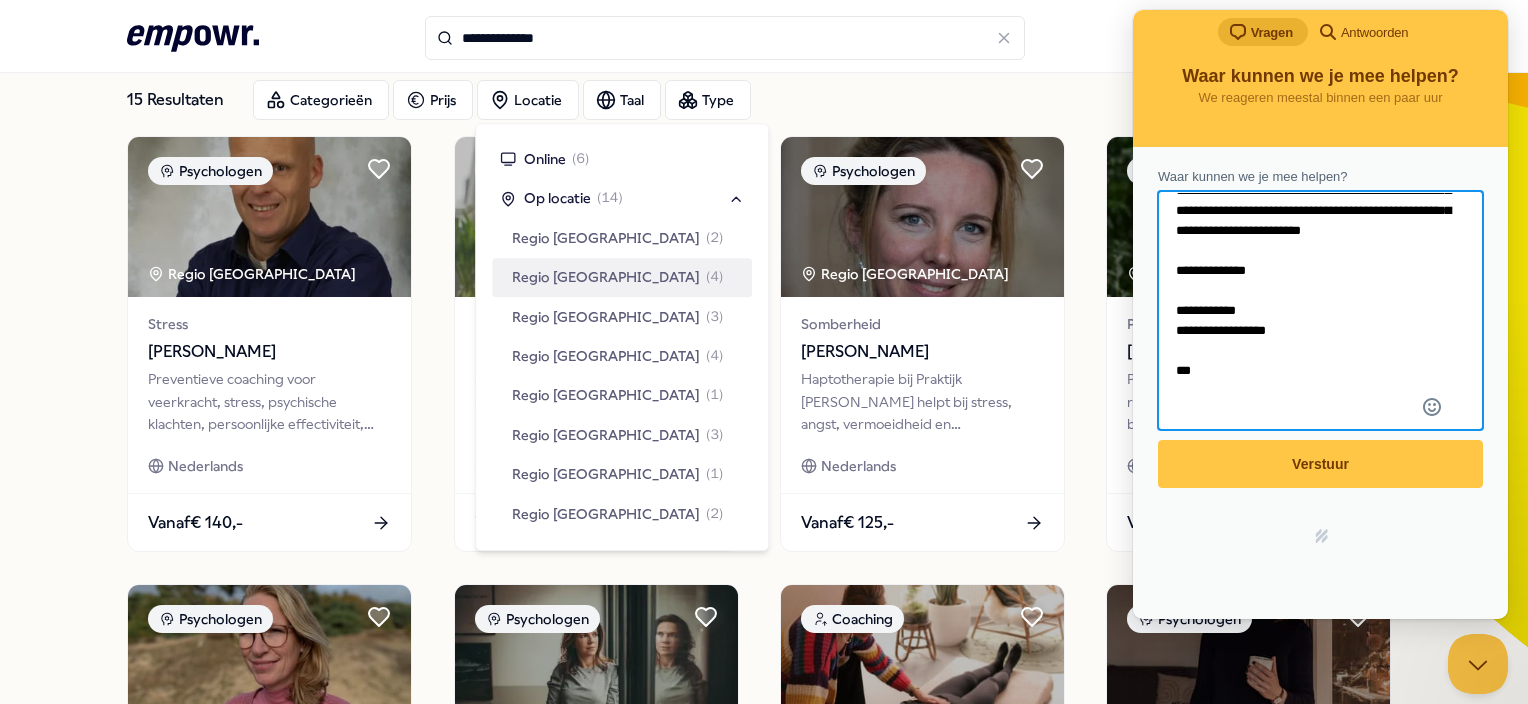 scroll, scrollTop: 424, scrollLeft: 0, axis: vertical 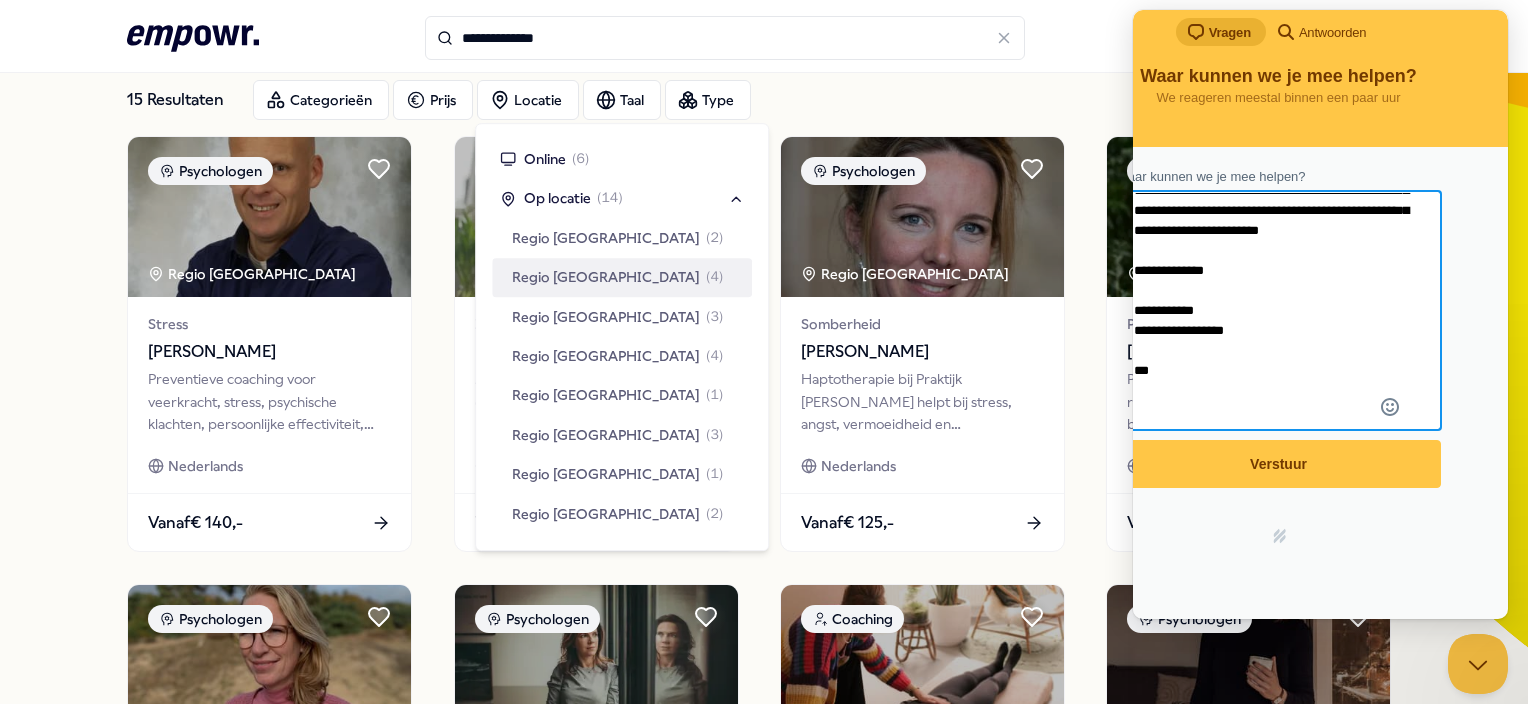 click on "**********" at bounding box center [1278, 293] 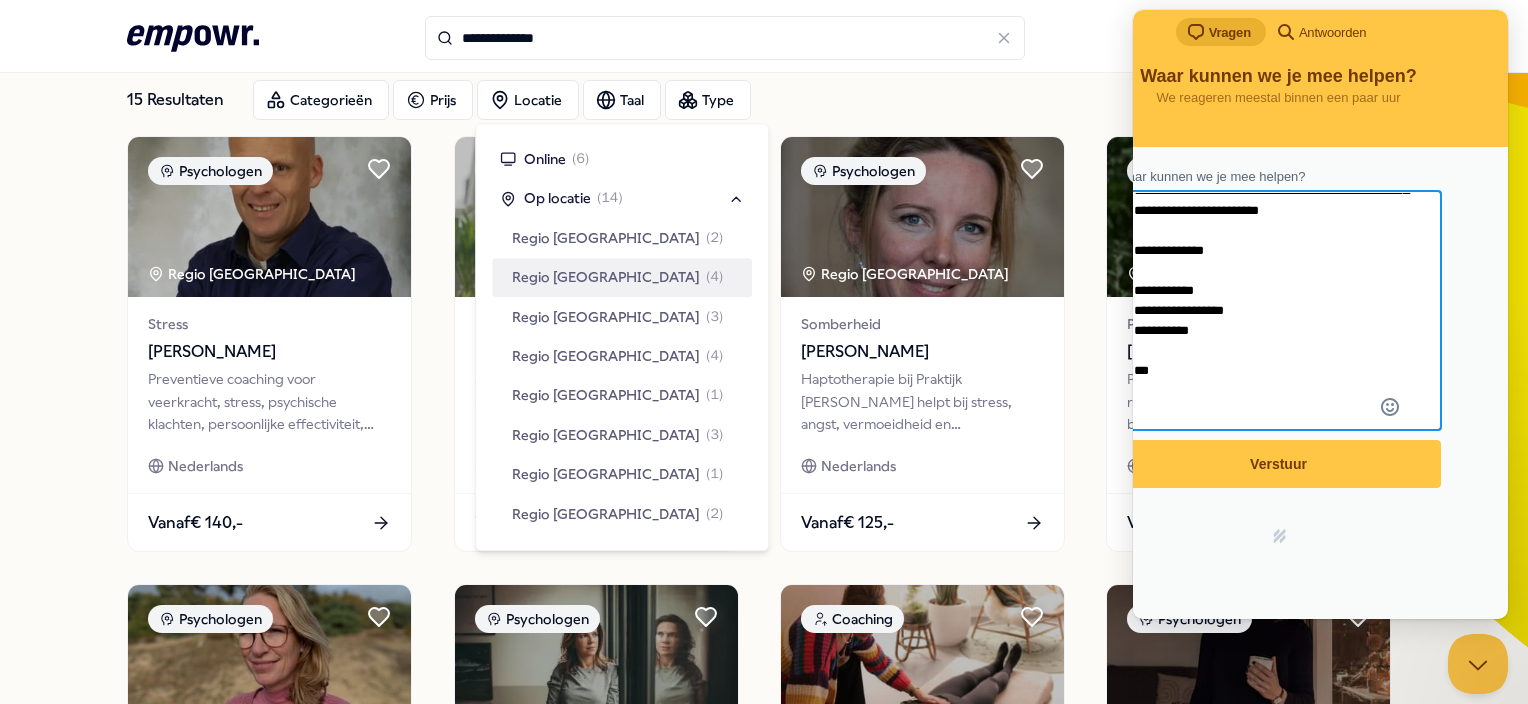 click on "**********" at bounding box center [1278, 293] 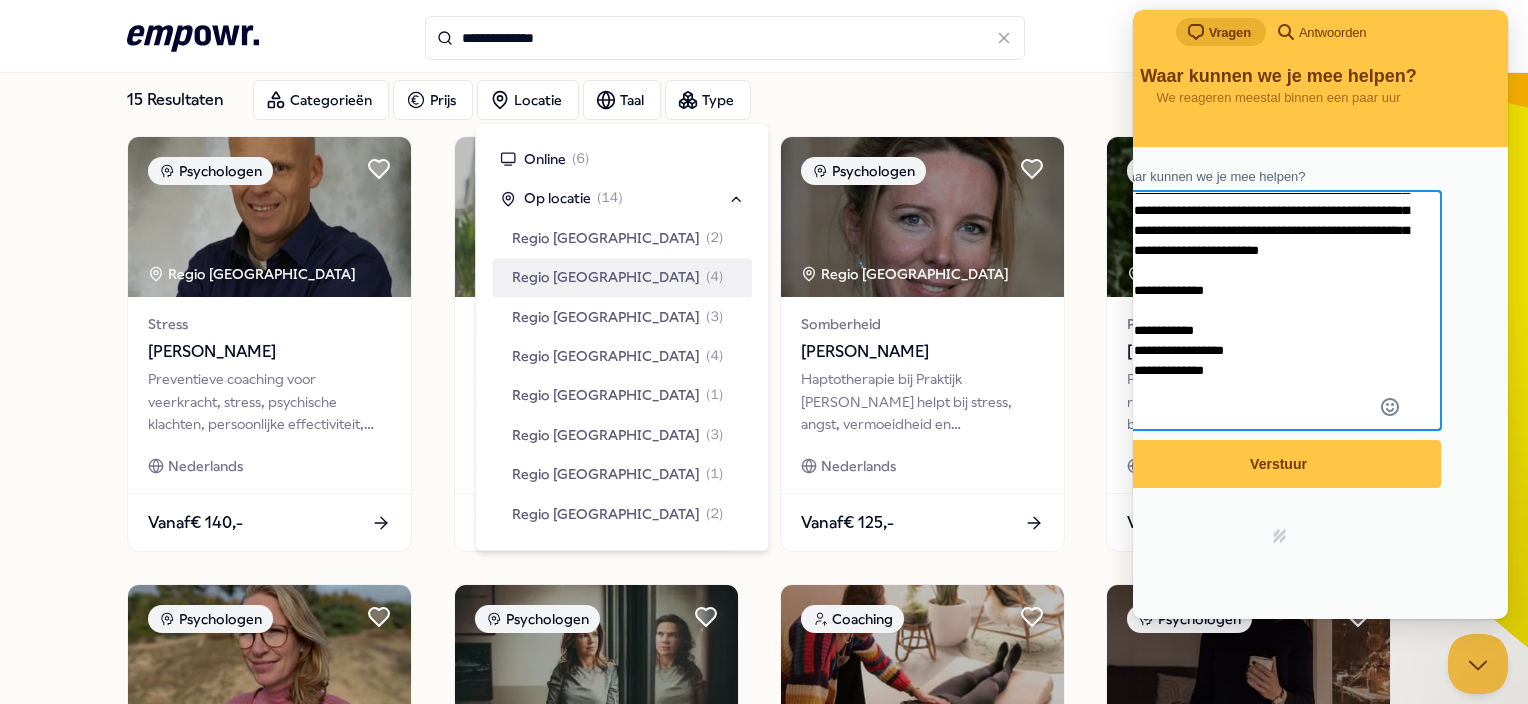 click on "**********" at bounding box center (1278, 293) 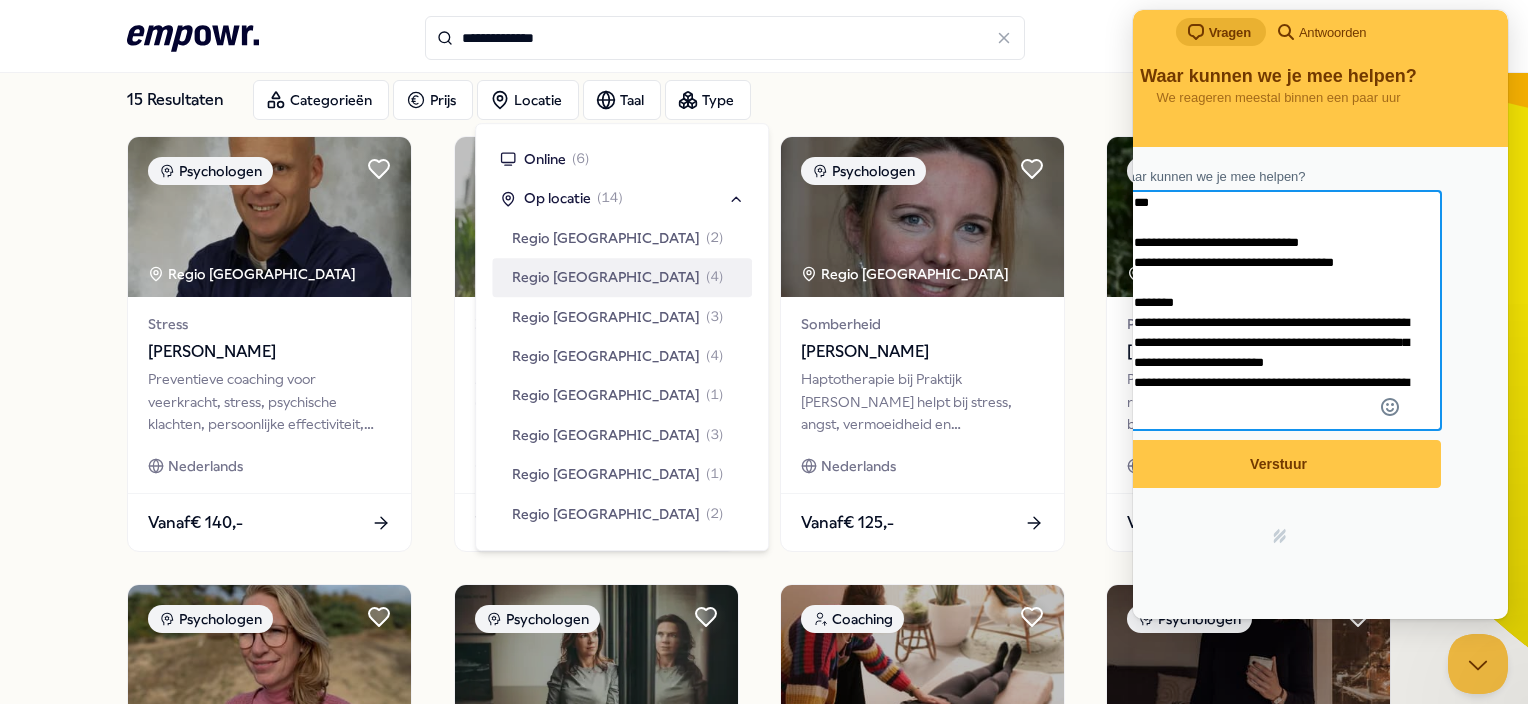 scroll, scrollTop: 0, scrollLeft: 0, axis: both 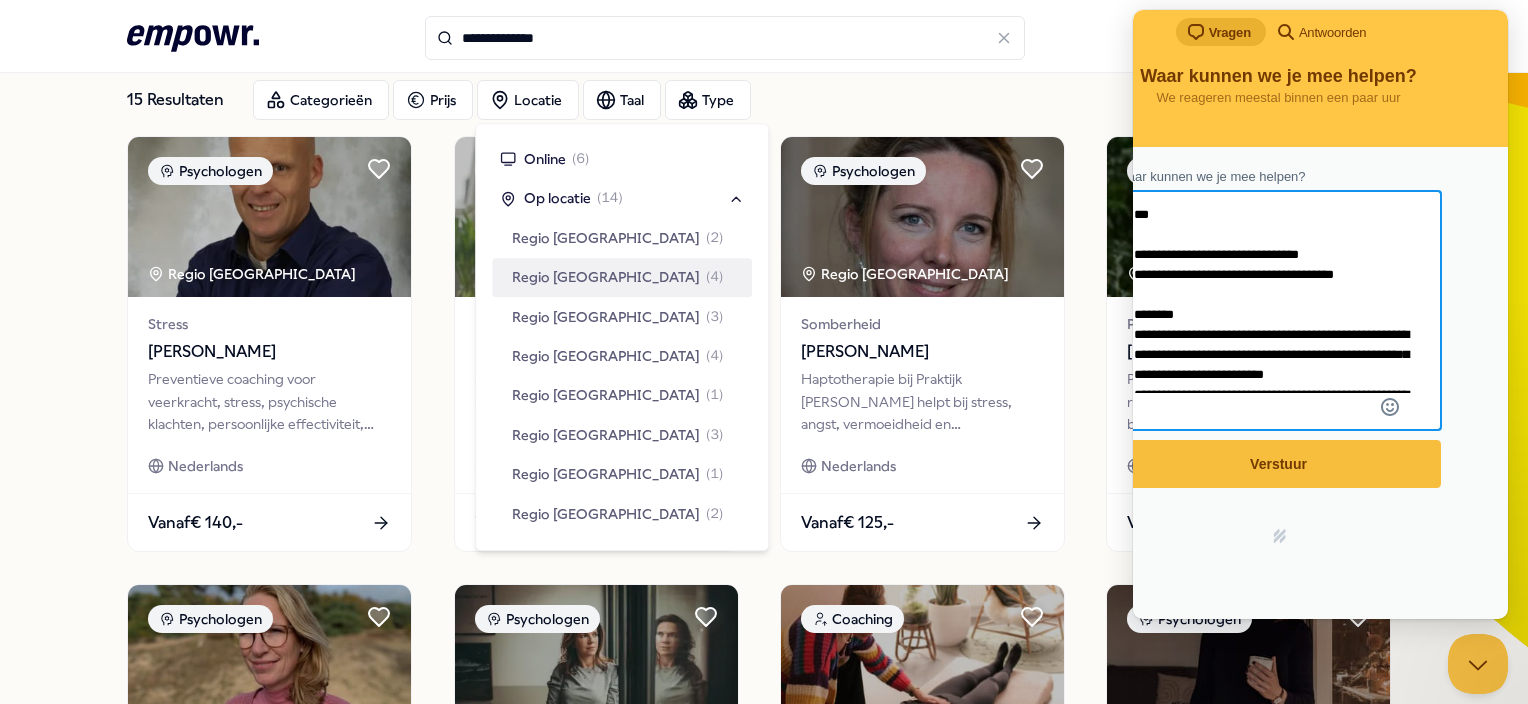 type on "**********" 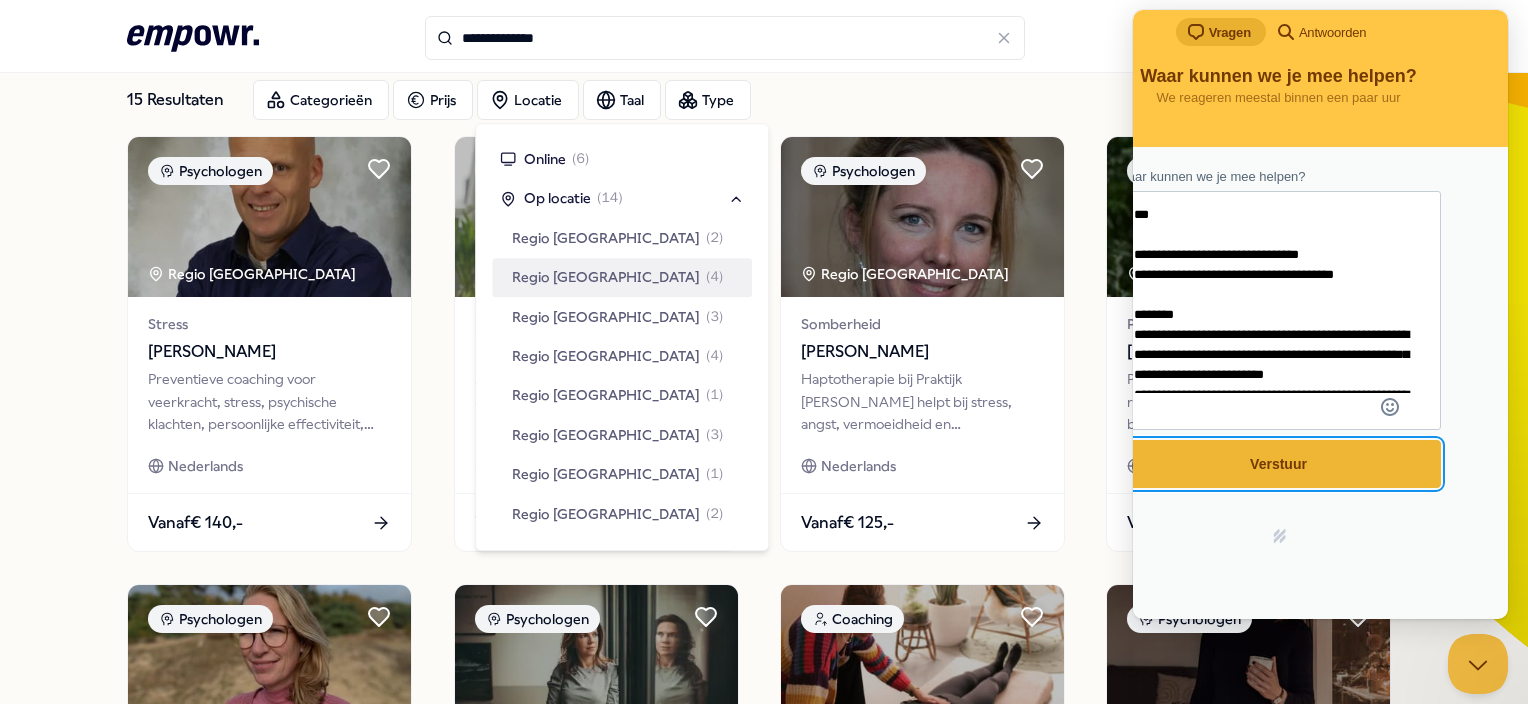 click on "Verstuur" at bounding box center (1278, 464) 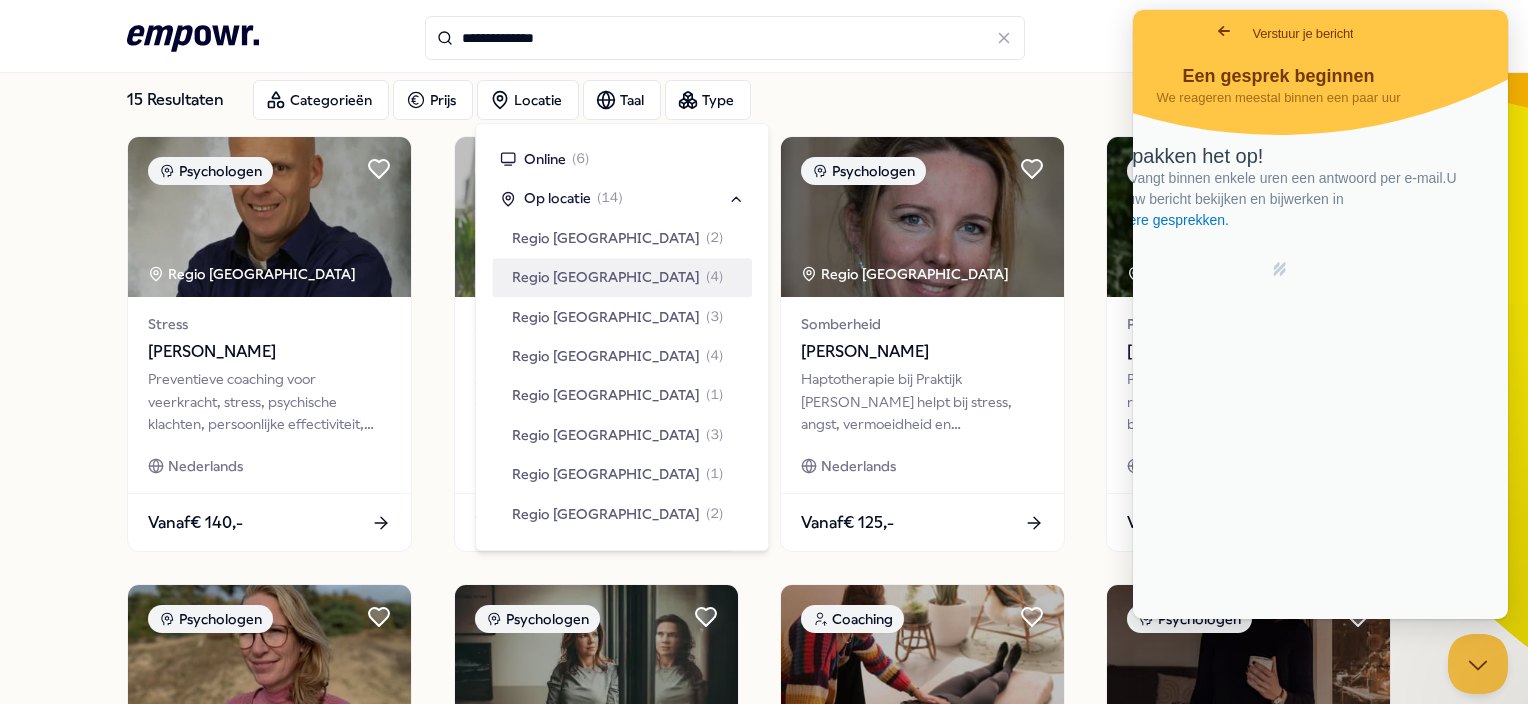 scroll, scrollTop: 0, scrollLeft: 0, axis: both 